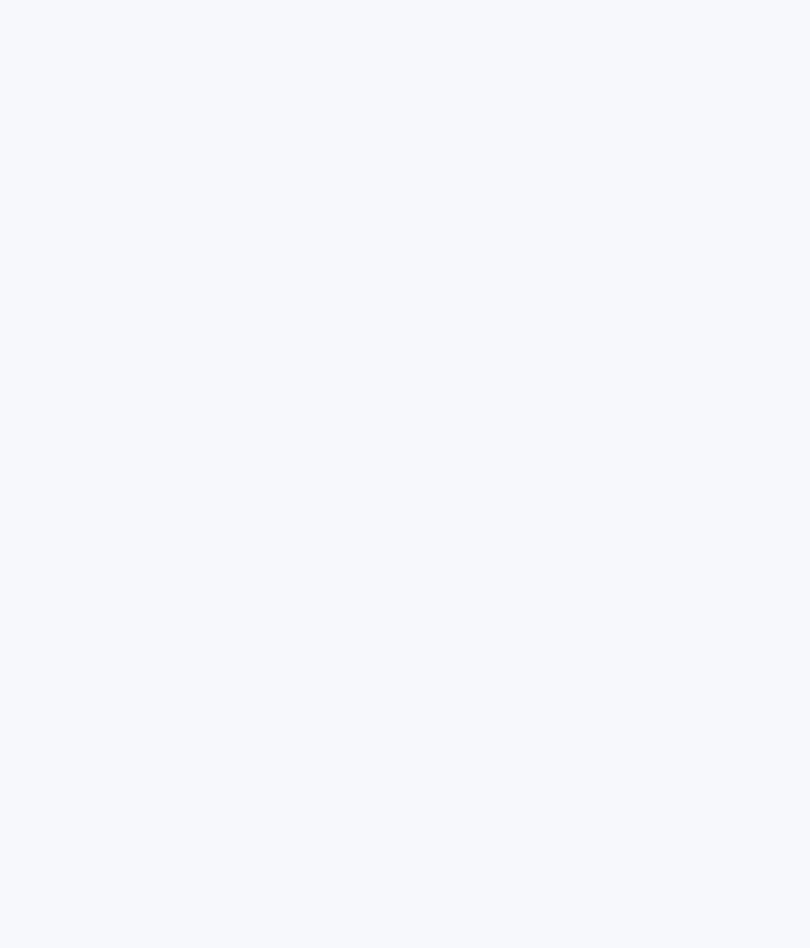 scroll, scrollTop: 0, scrollLeft: 0, axis: both 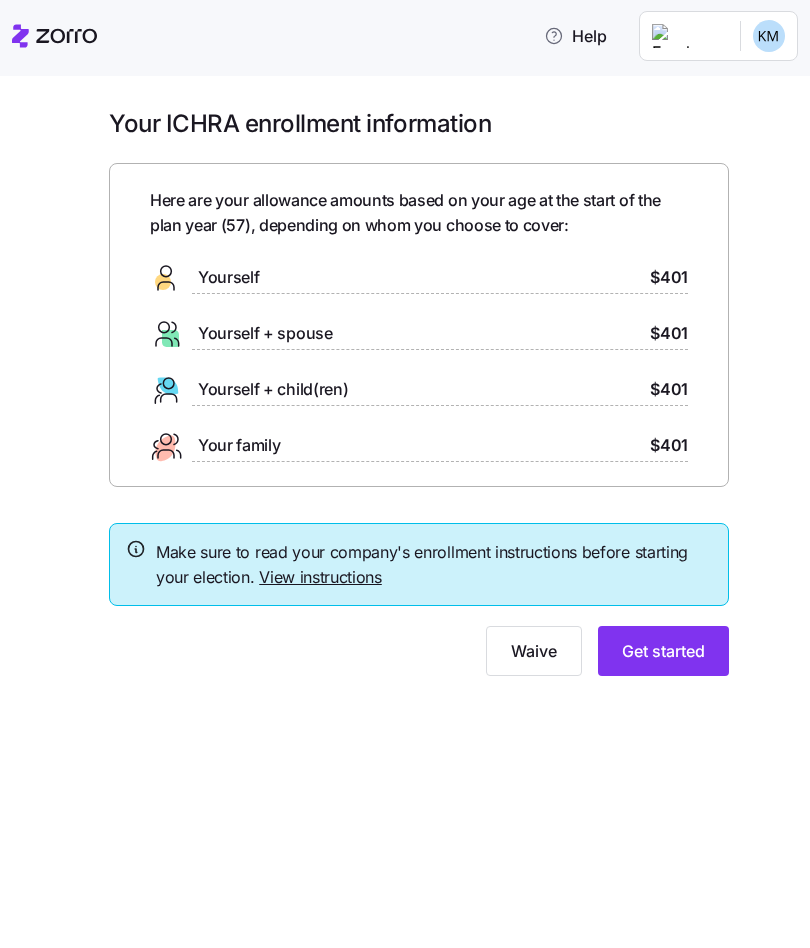 click on "Get started" at bounding box center [663, 651] 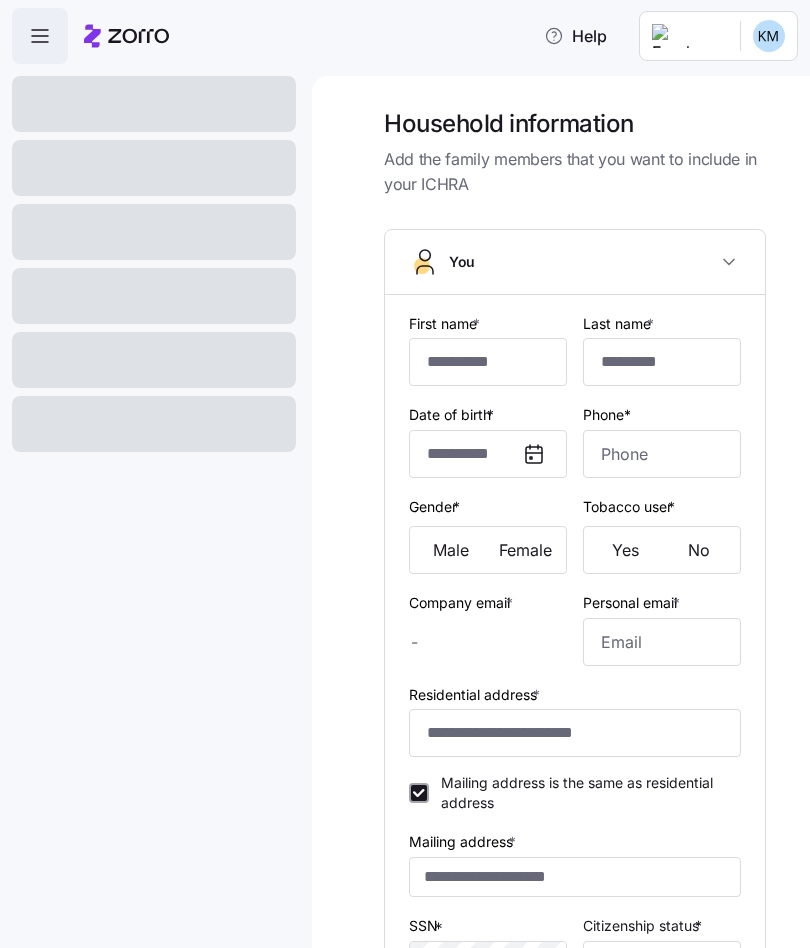 type on "********" 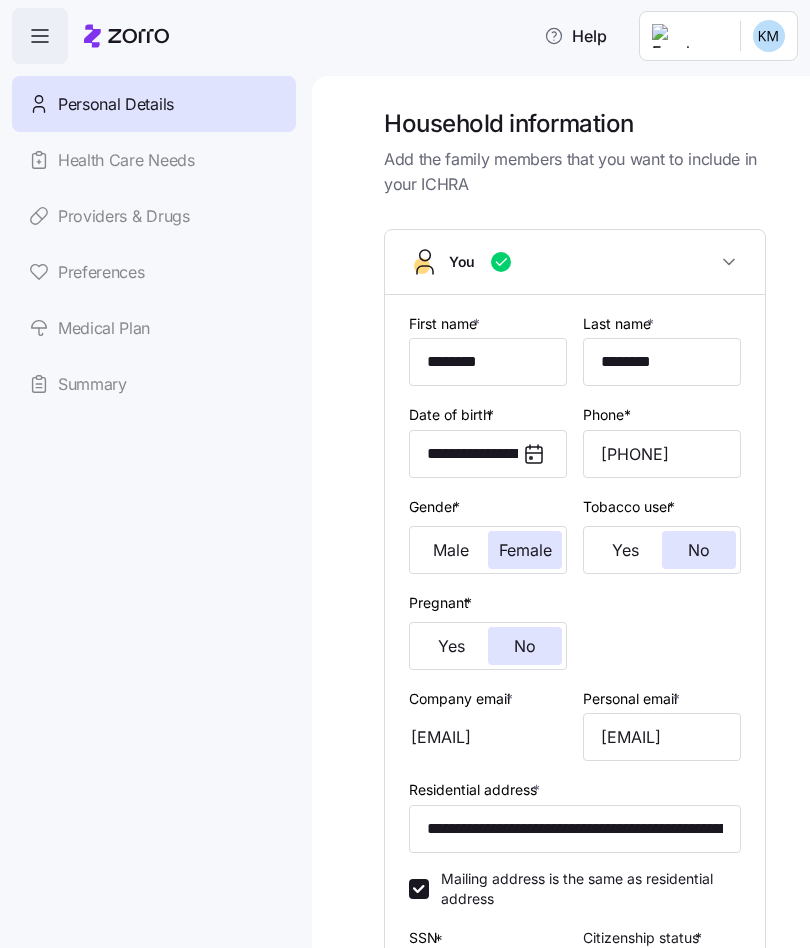 click on "Medical Plan" at bounding box center [154, 328] 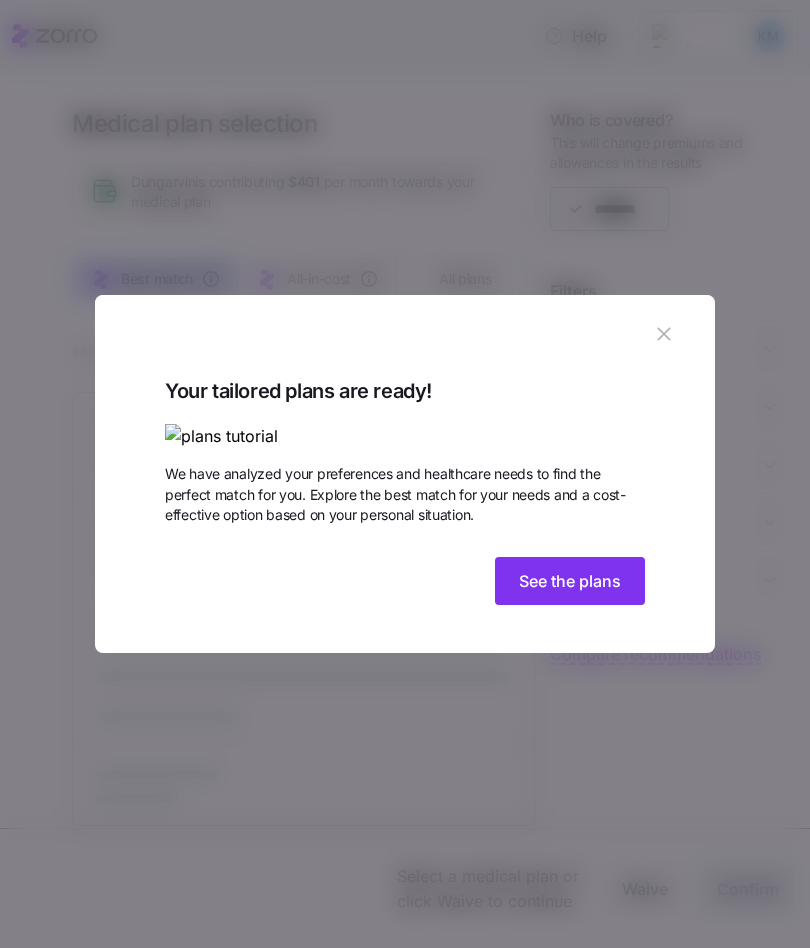 click on "See the plans" at bounding box center (570, 581) 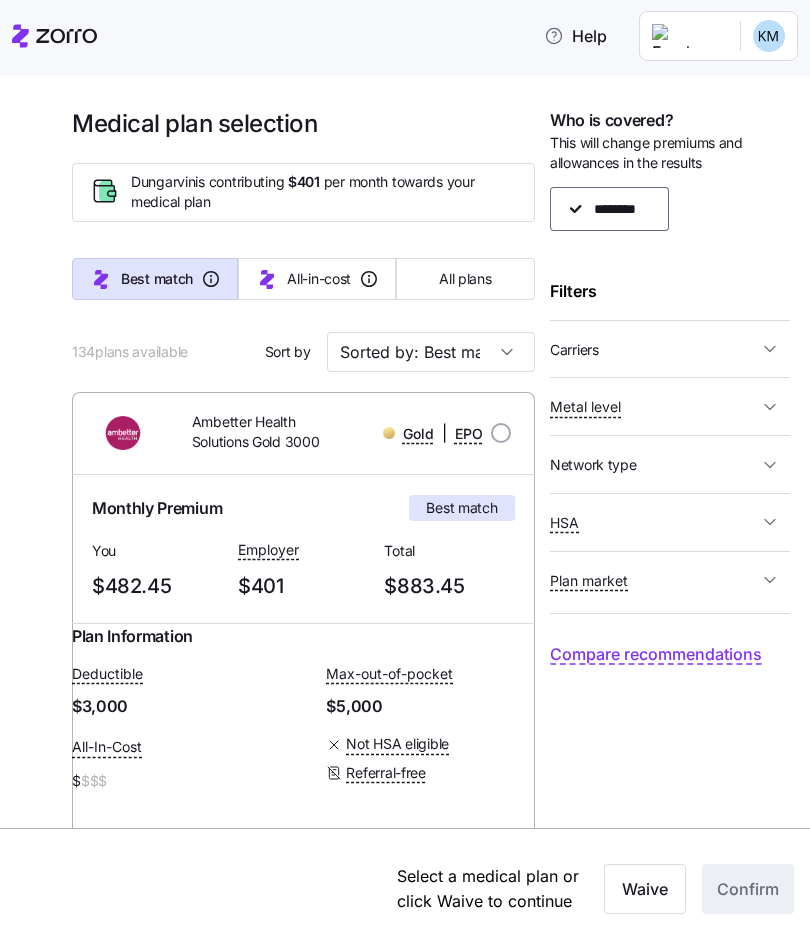 click 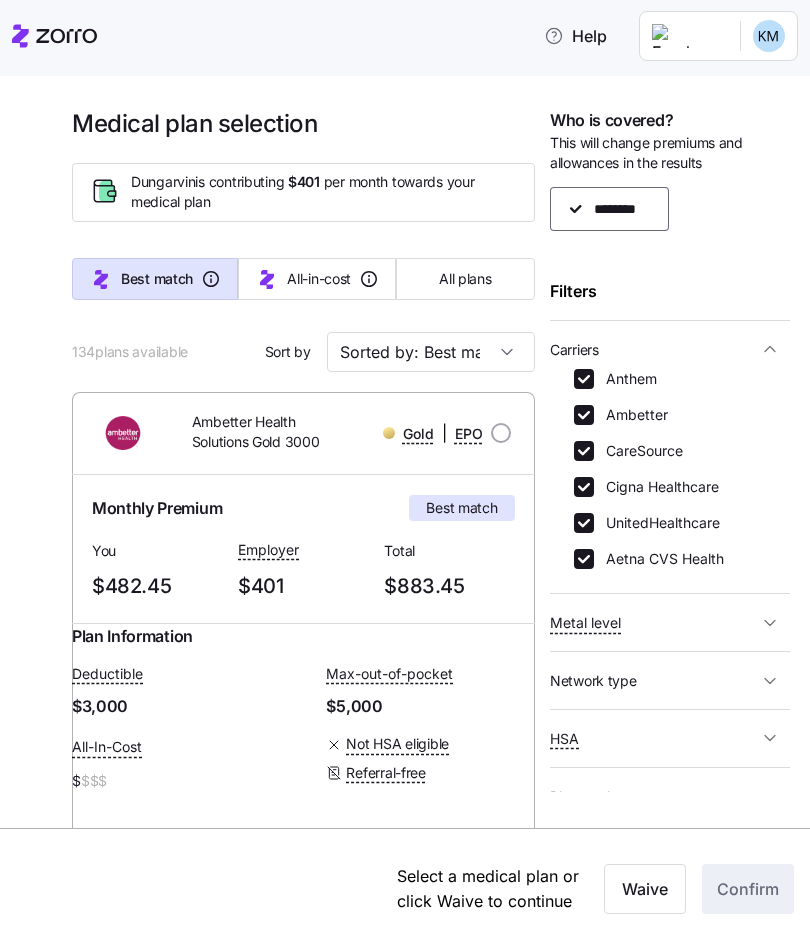 click on "Ambetter" at bounding box center [584, 415] 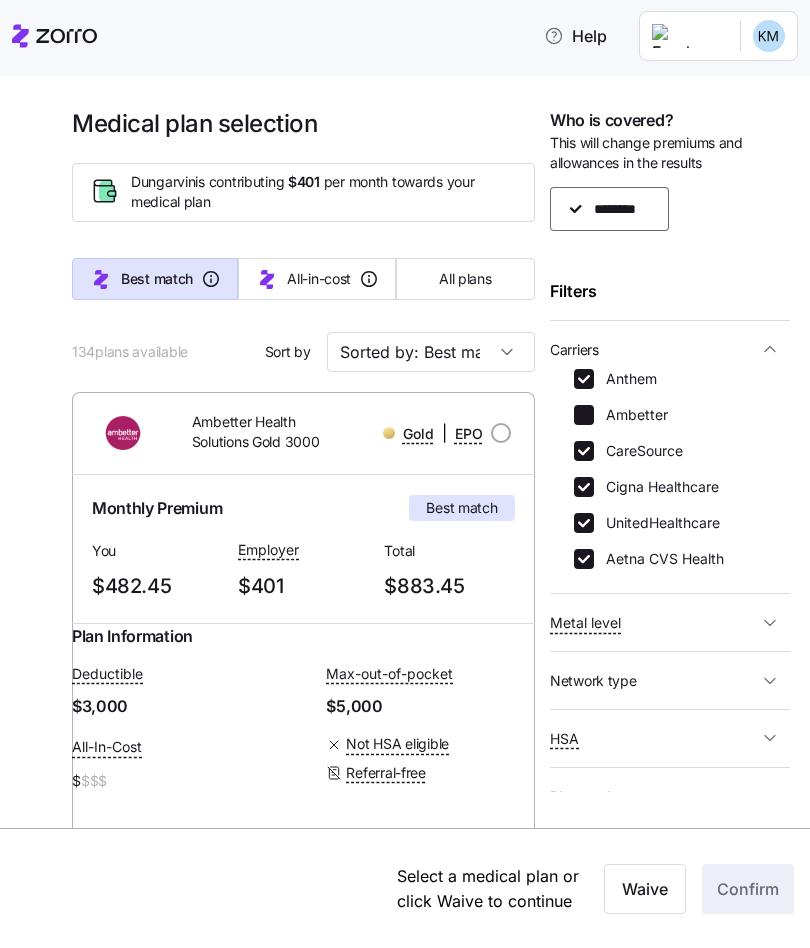 checkbox on "false" 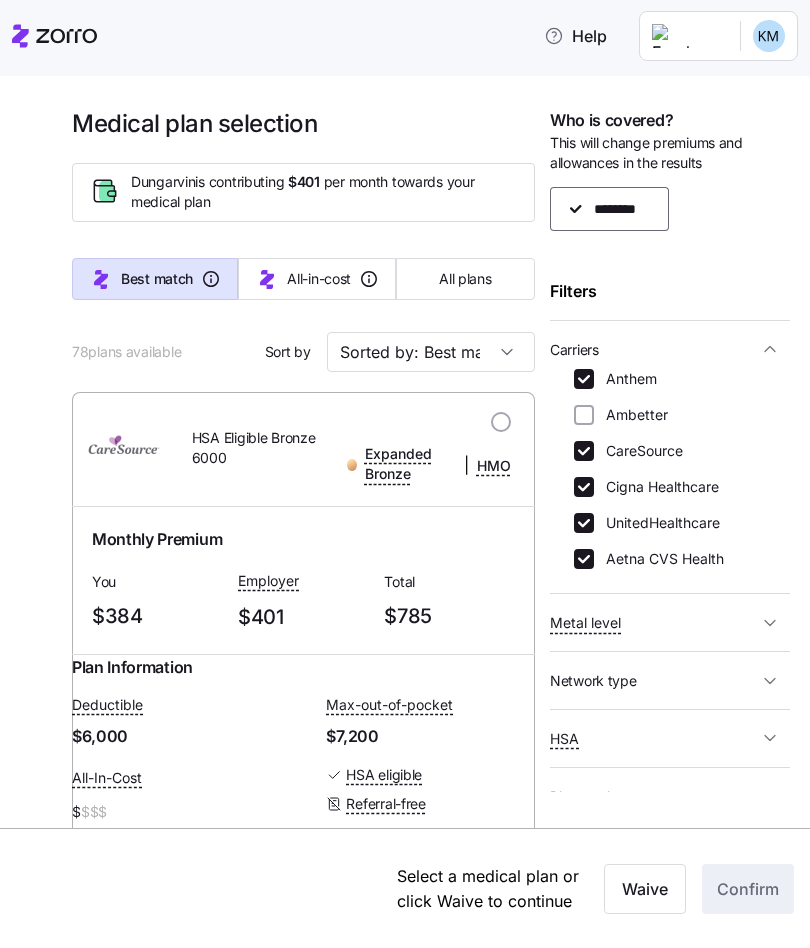 click on "CareSource" at bounding box center [584, 451] 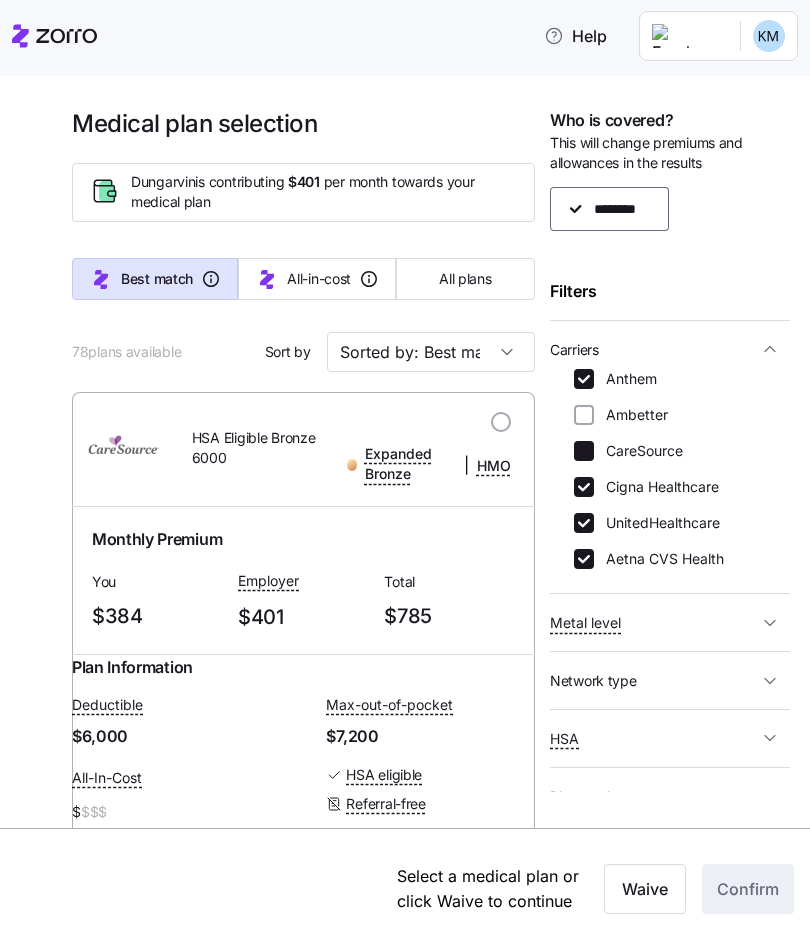 checkbox on "false" 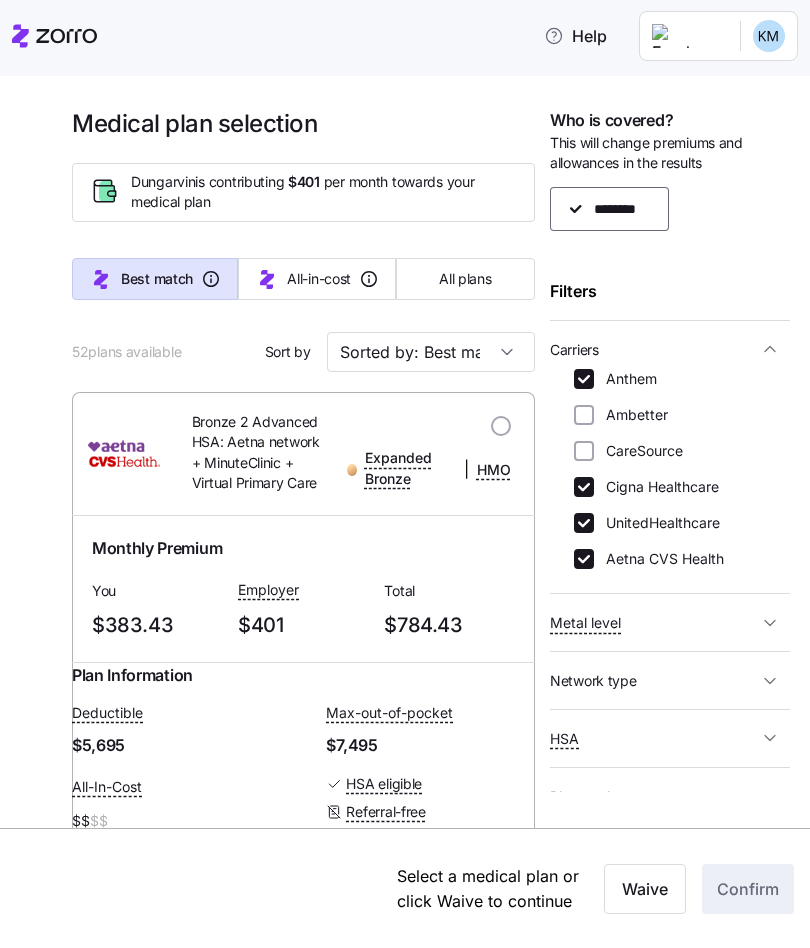 click on "Cigna Healthcare" at bounding box center [584, 487] 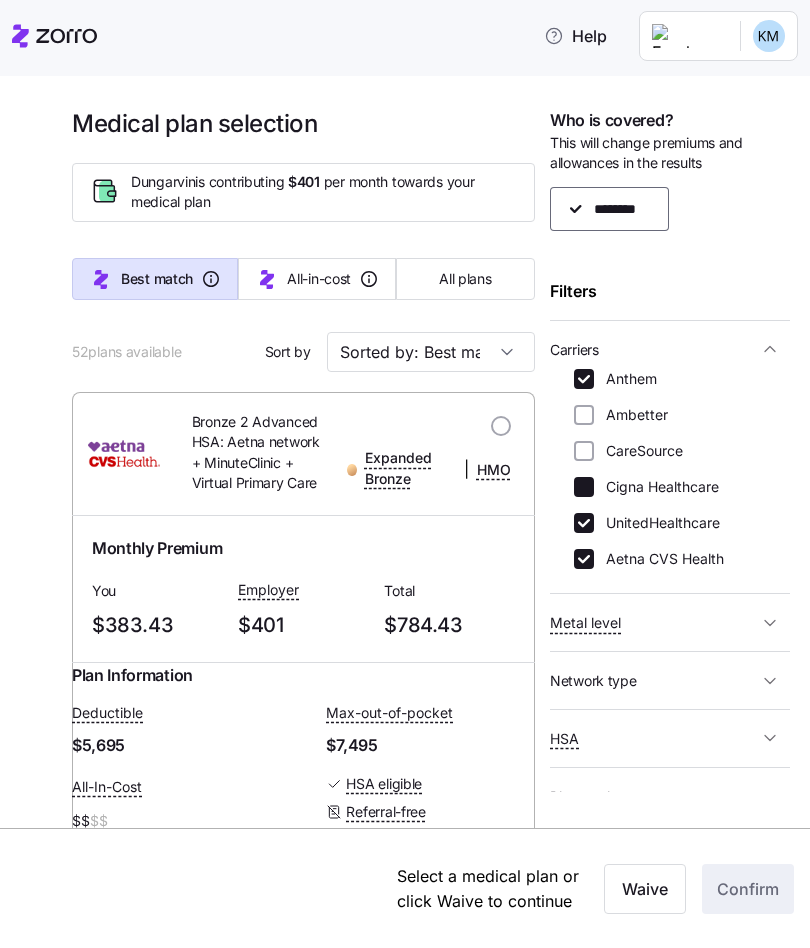 checkbox on "false" 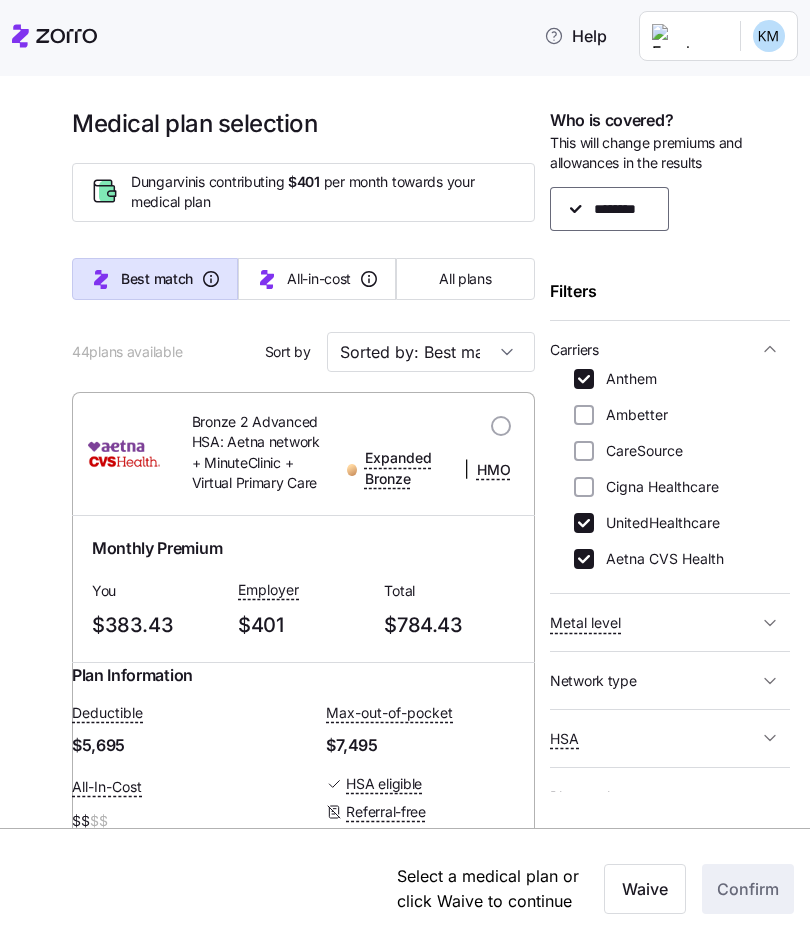 click on "Aetna CVS Health" at bounding box center (584, 559) 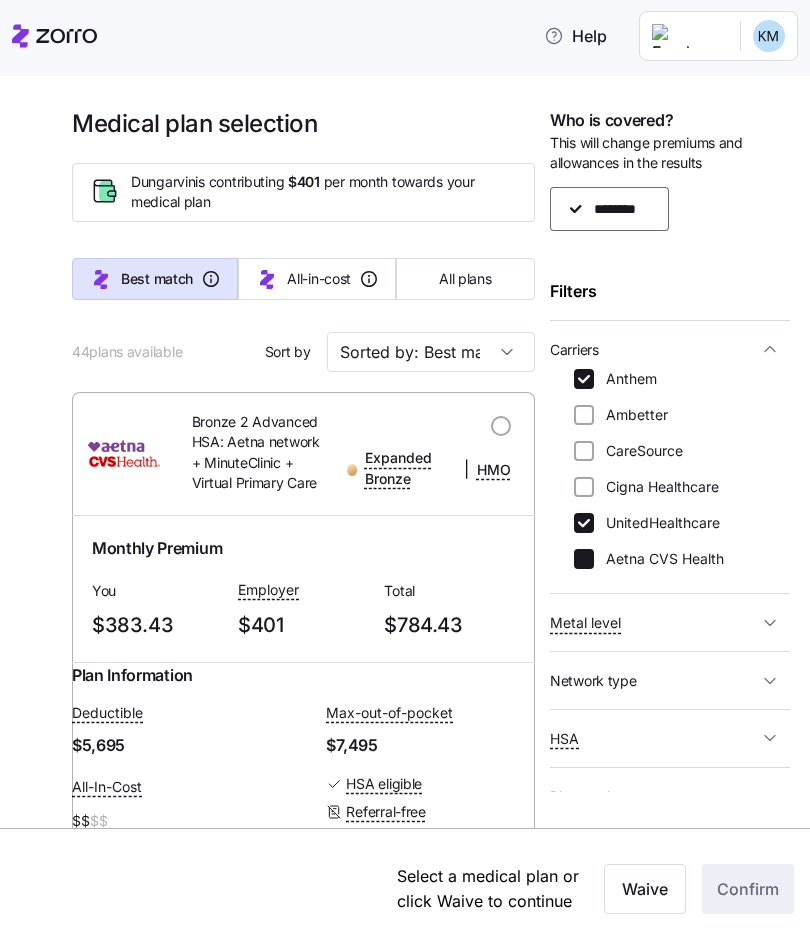 checkbox on "false" 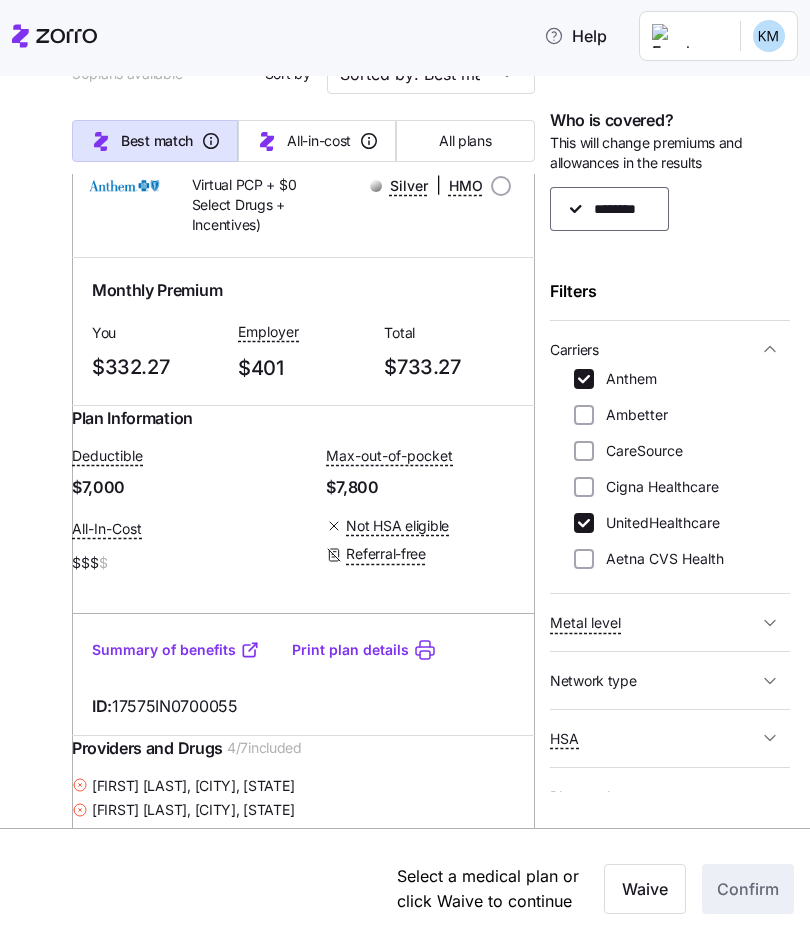 scroll, scrollTop: 279, scrollLeft: 0, axis: vertical 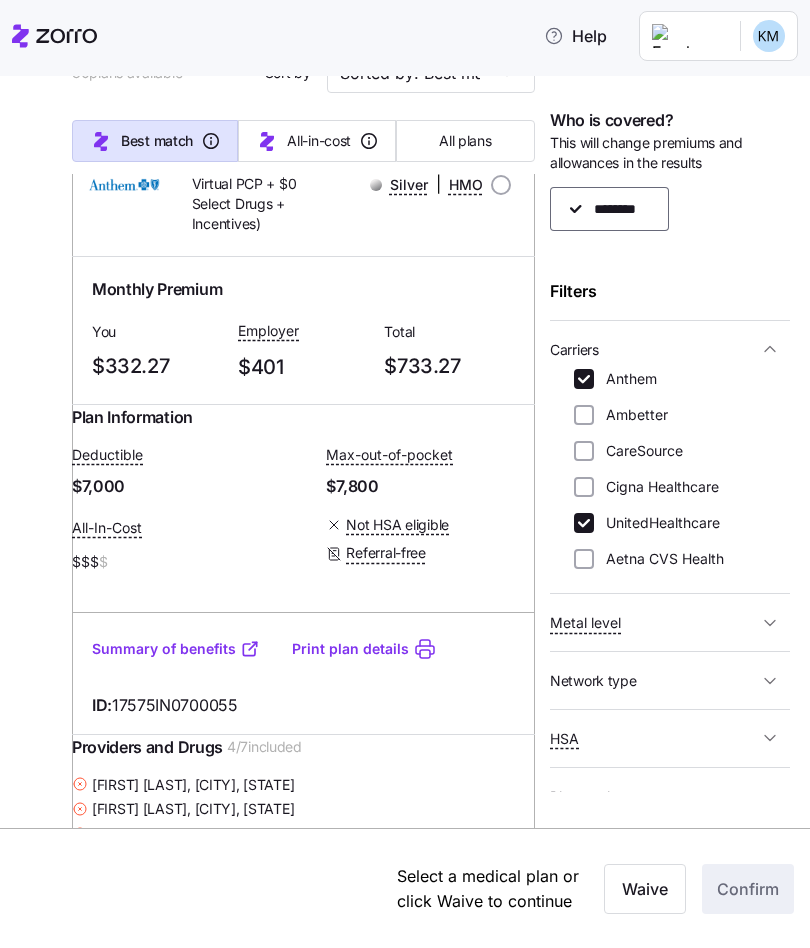 click on "Summary of benefits" at bounding box center (176, 649) 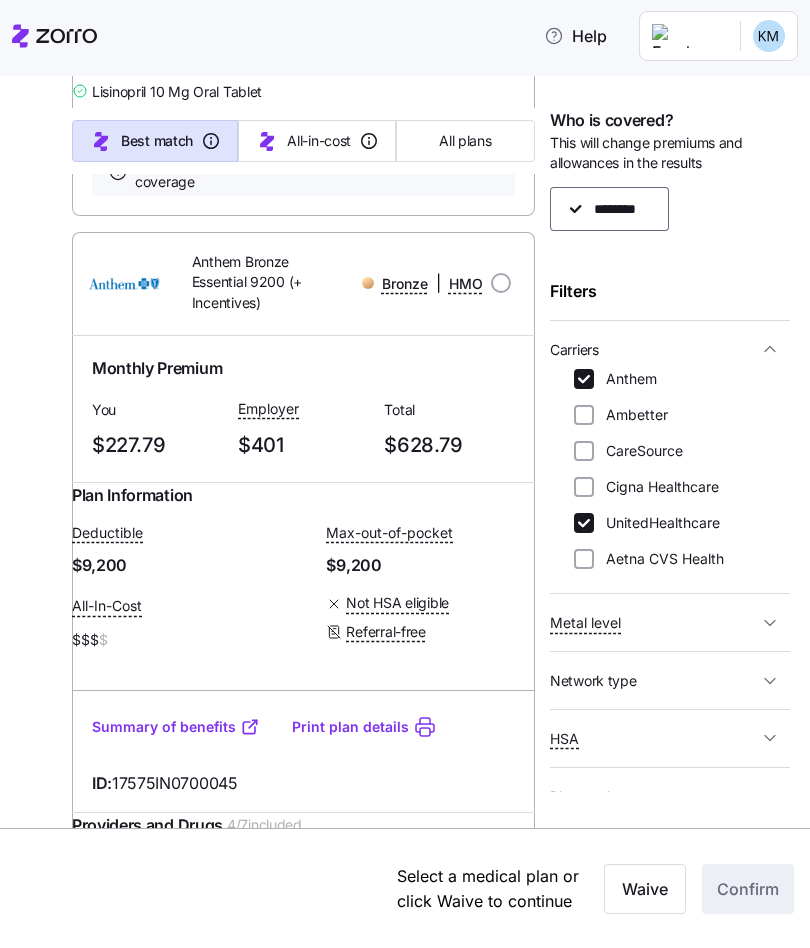 scroll, scrollTop: 1100, scrollLeft: 0, axis: vertical 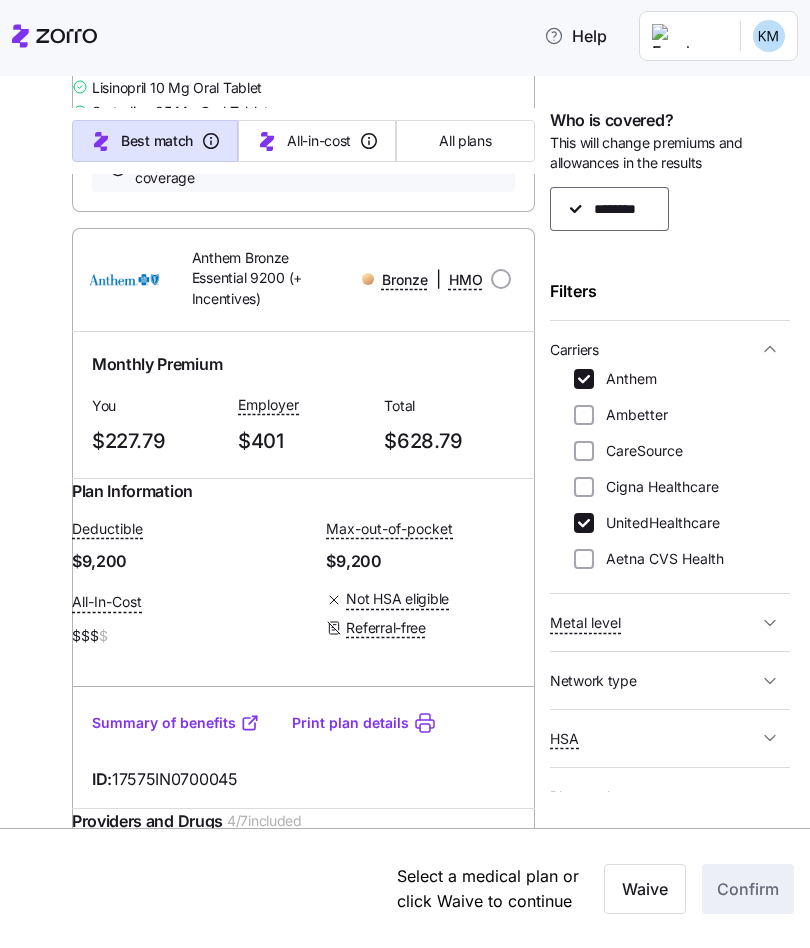 click 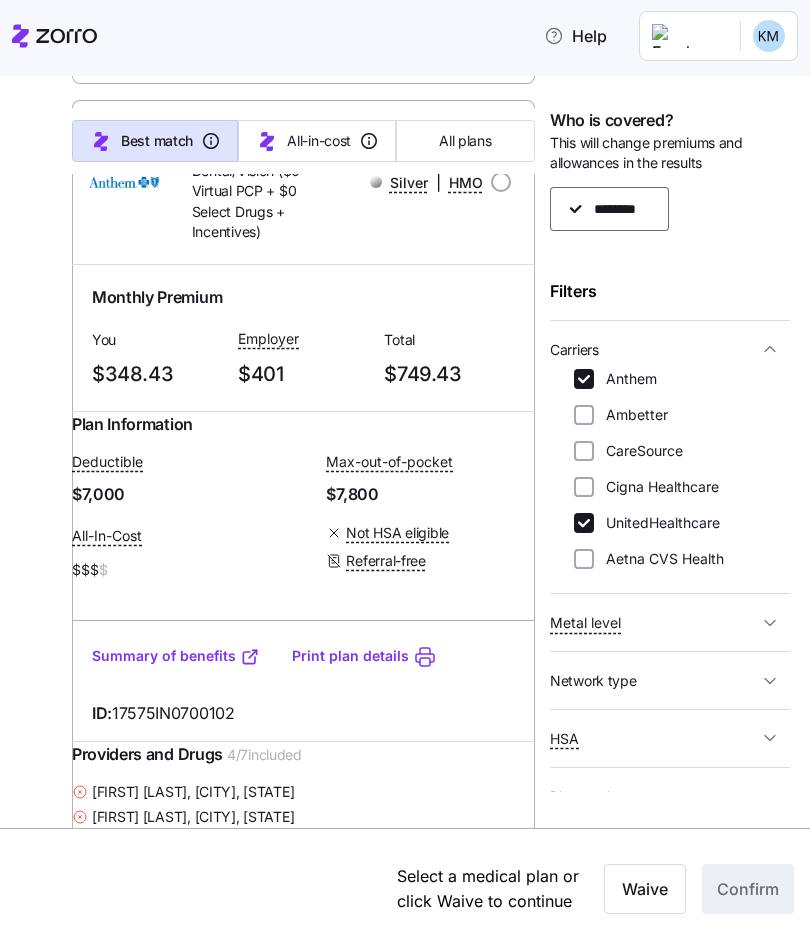 scroll, scrollTop: 2124, scrollLeft: 0, axis: vertical 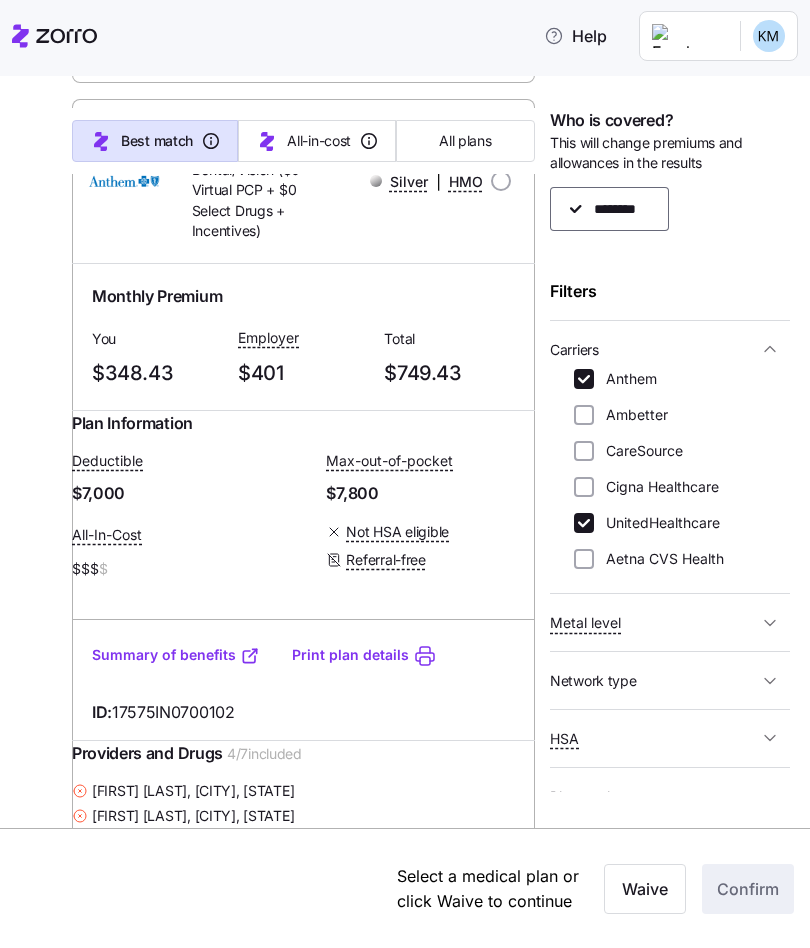 click on "Summary of benefits" at bounding box center [176, 655] 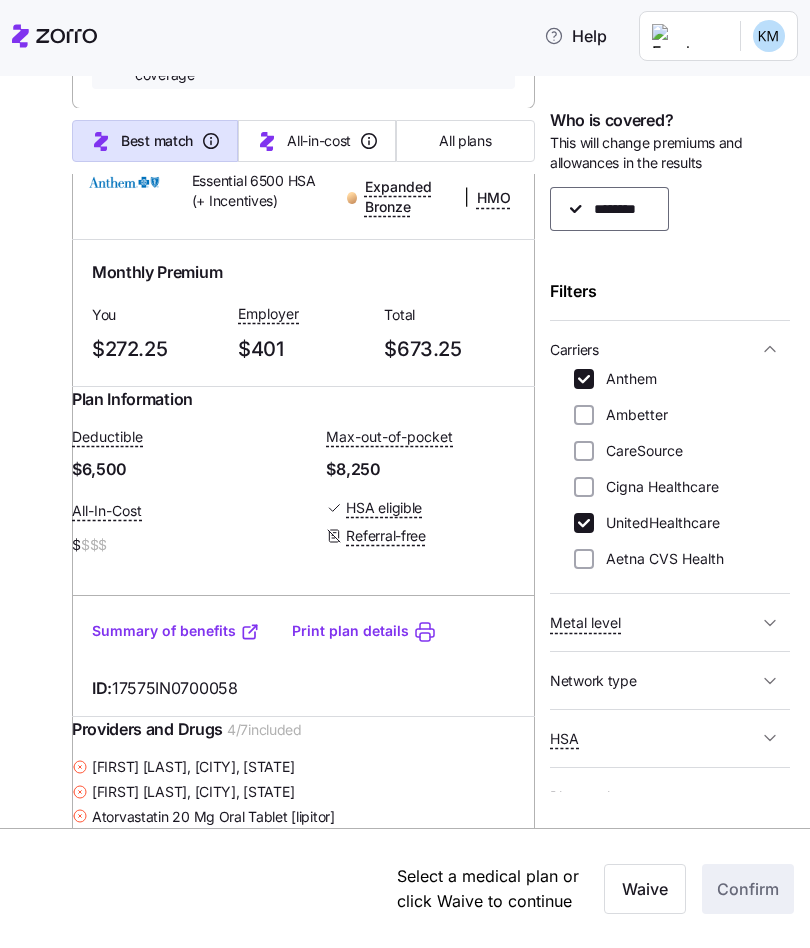 scroll, scrollTop: 3059, scrollLeft: 0, axis: vertical 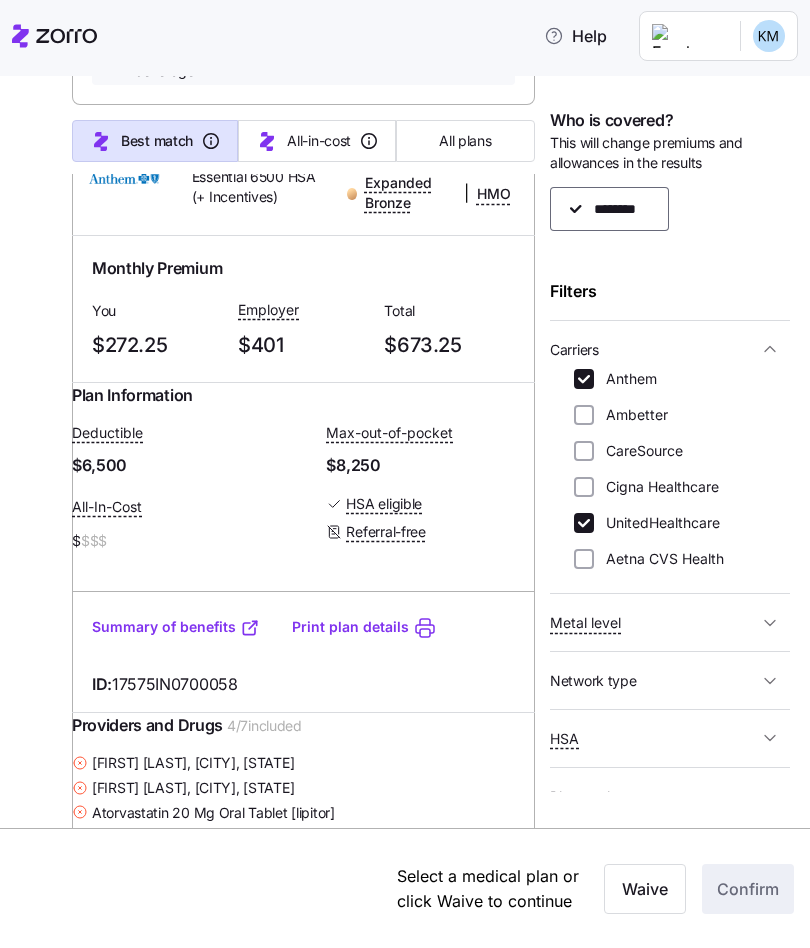 click on "Summary of benefits" at bounding box center (176, 627) 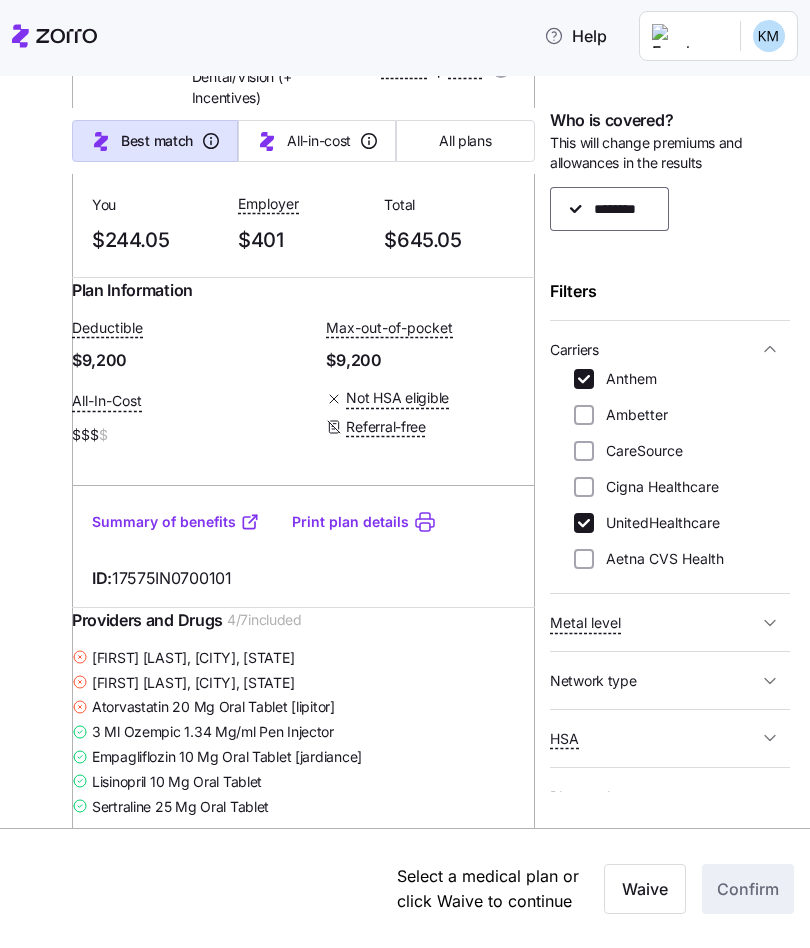 scroll, scrollTop: 4082, scrollLeft: 0, axis: vertical 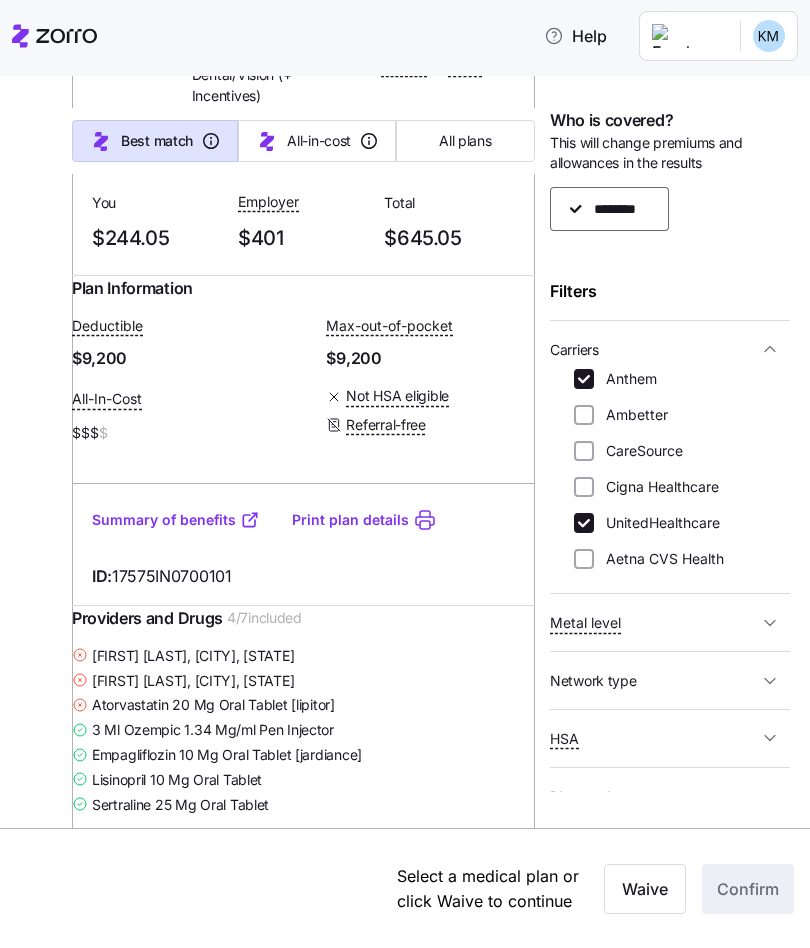 click on "Summary of benefits" at bounding box center [176, 520] 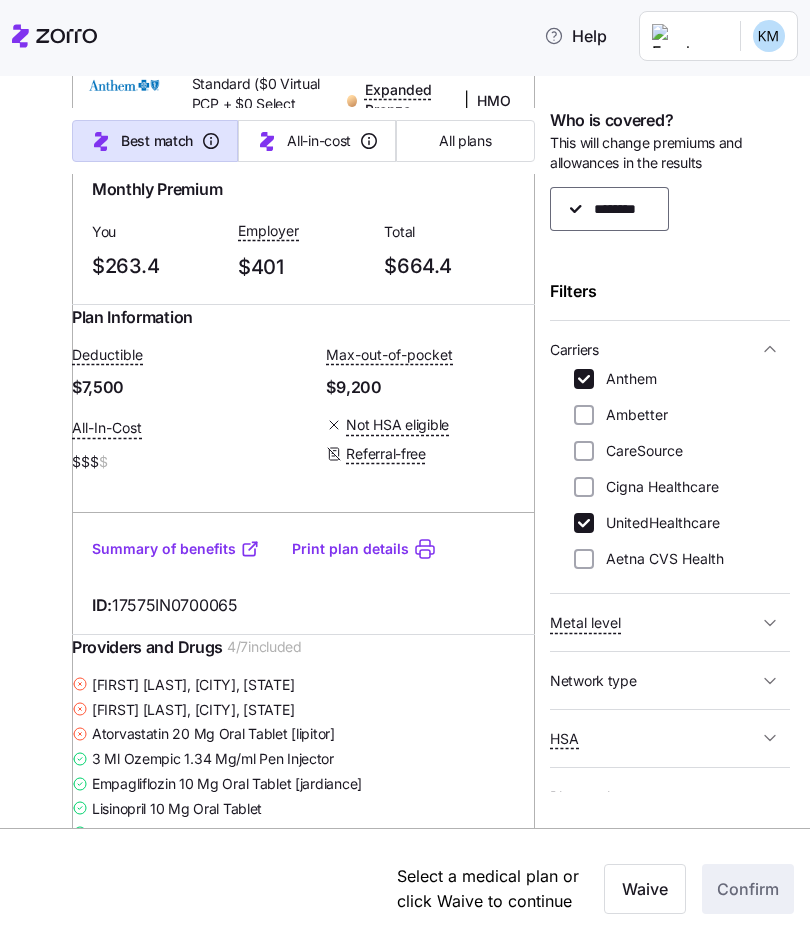 scroll, scrollTop: 4995, scrollLeft: 0, axis: vertical 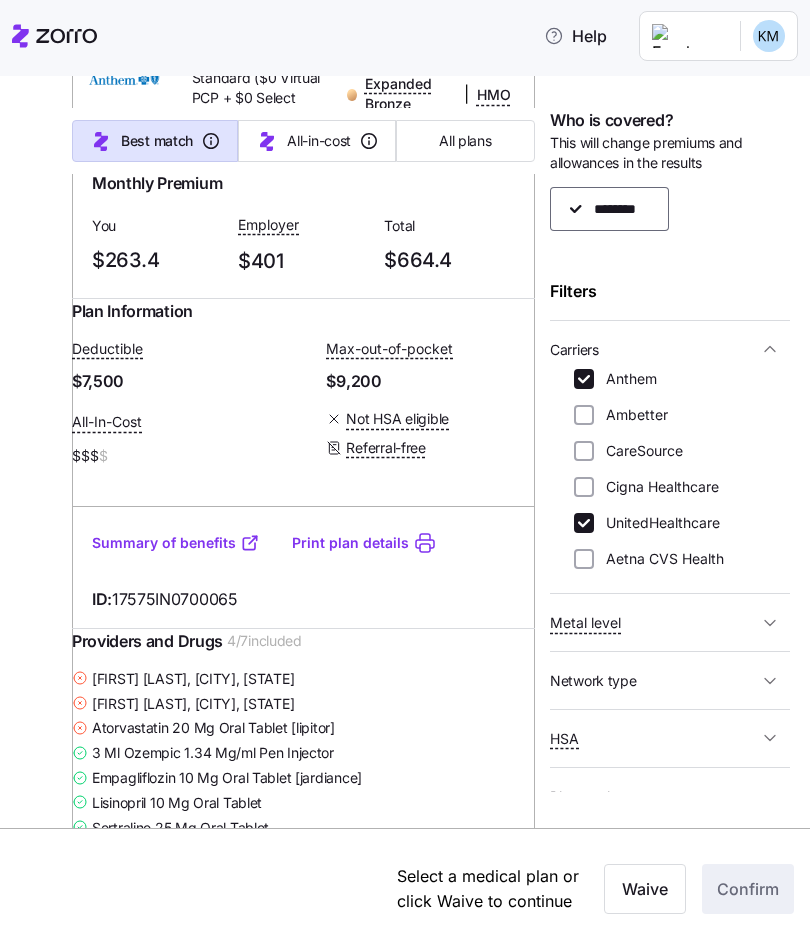 click on "Summary of benefits" at bounding box center (176, 543) 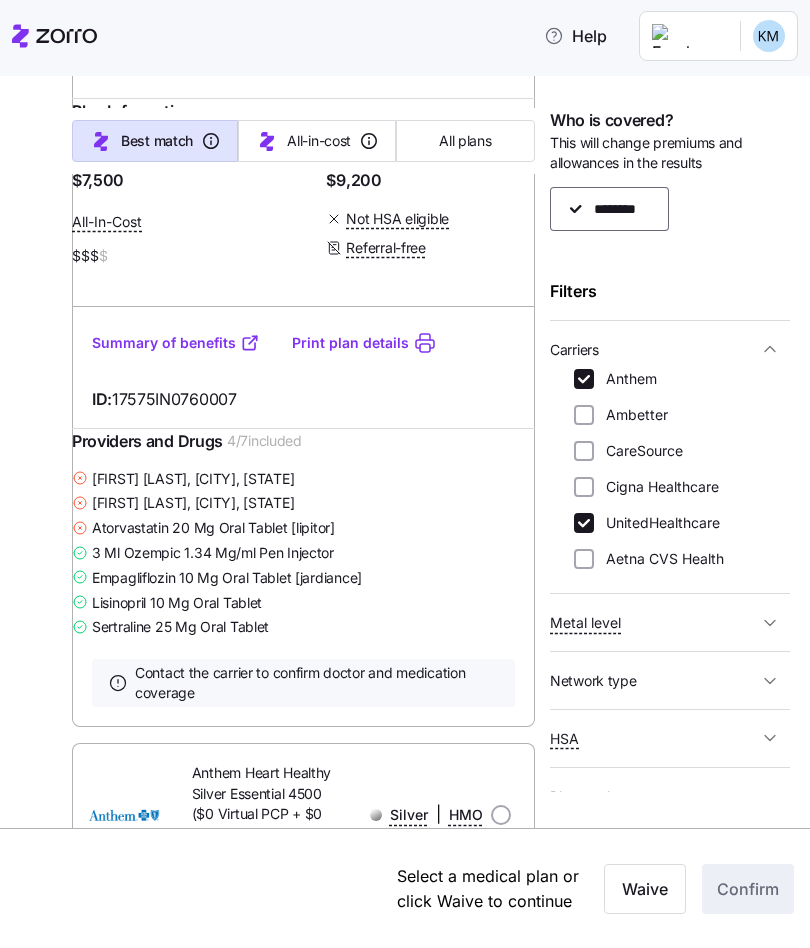scroll, scrollTop: 6133, scrollLeft: 0, axis: vertical 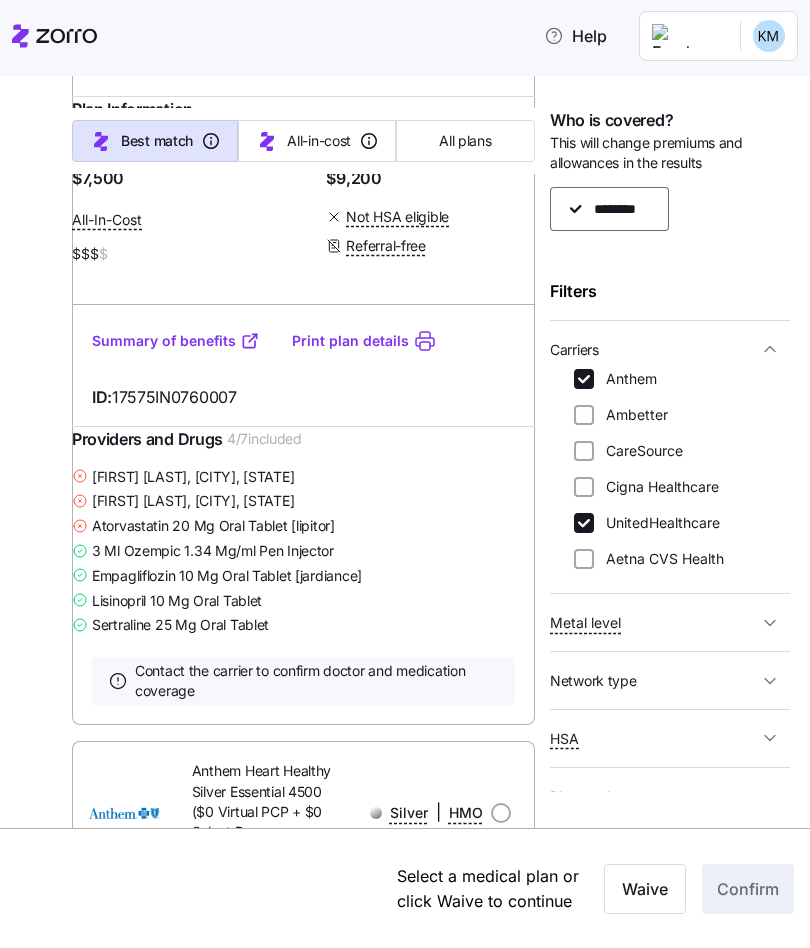 click on "Summary of benefits" at bounding box center [176, 341] 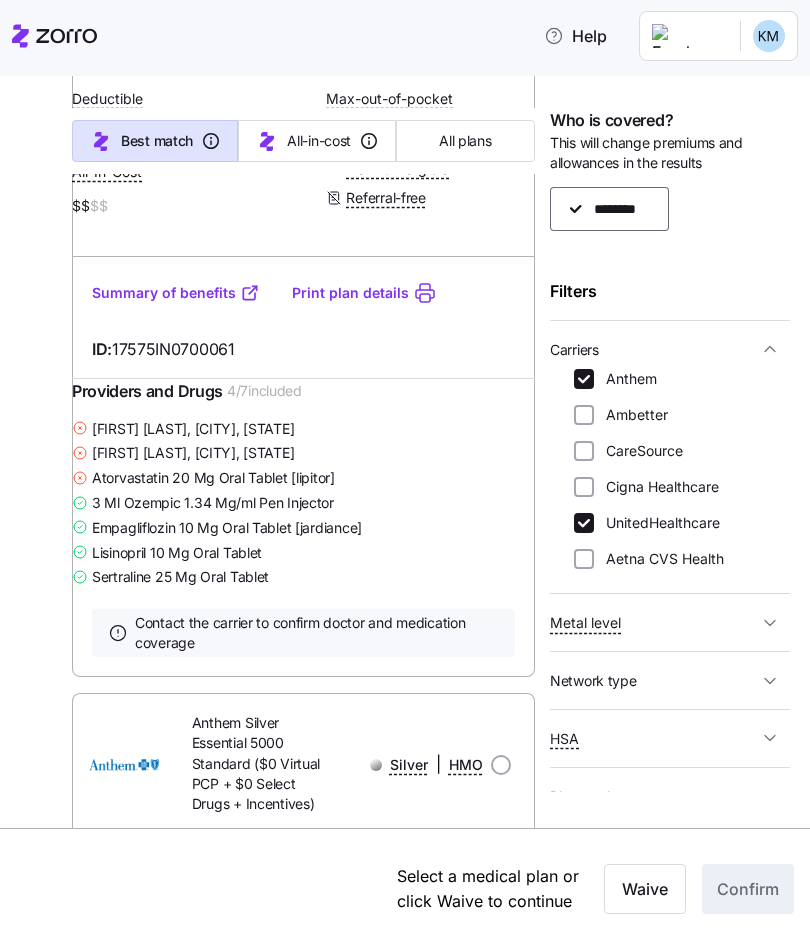 scroll, scrollTop: 7141, scrollLeft: 0, axis: vertical 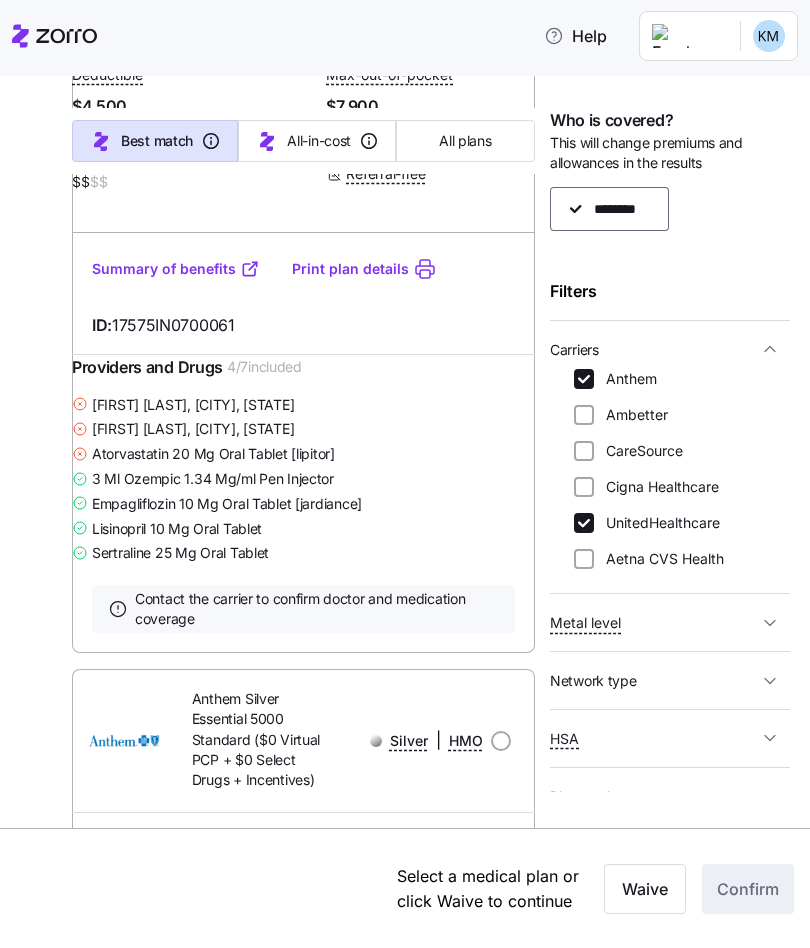 click on "Summary of benefits" at bounding box center [176, 269] 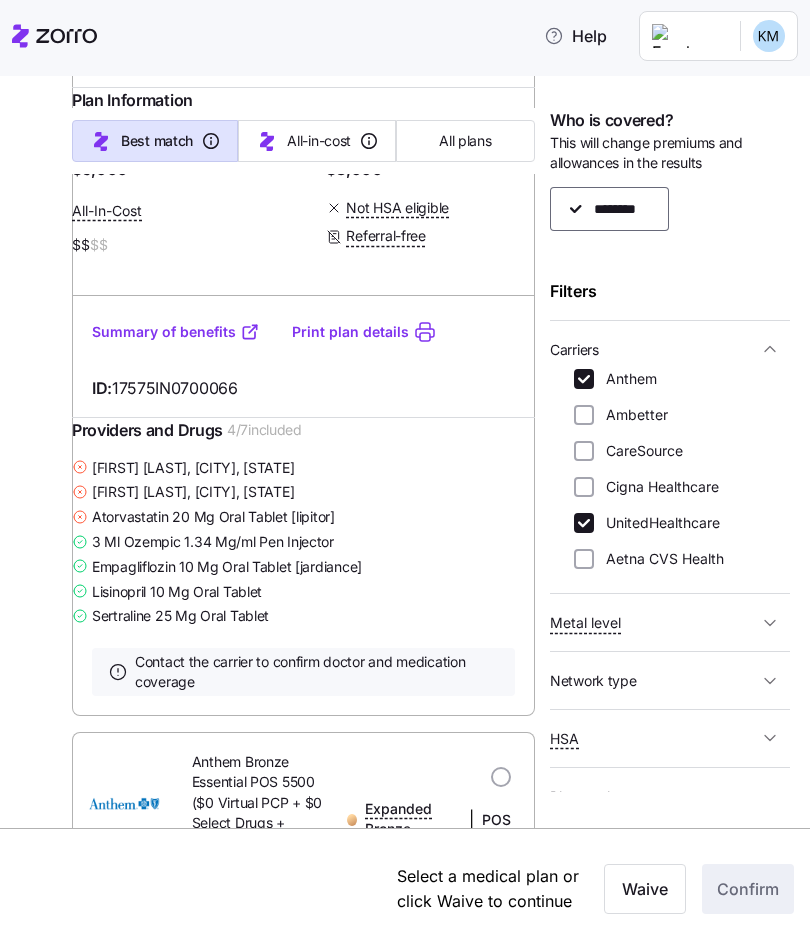 scroll, scrollTop: 8017, scrollLeft: 0, axis: vertical 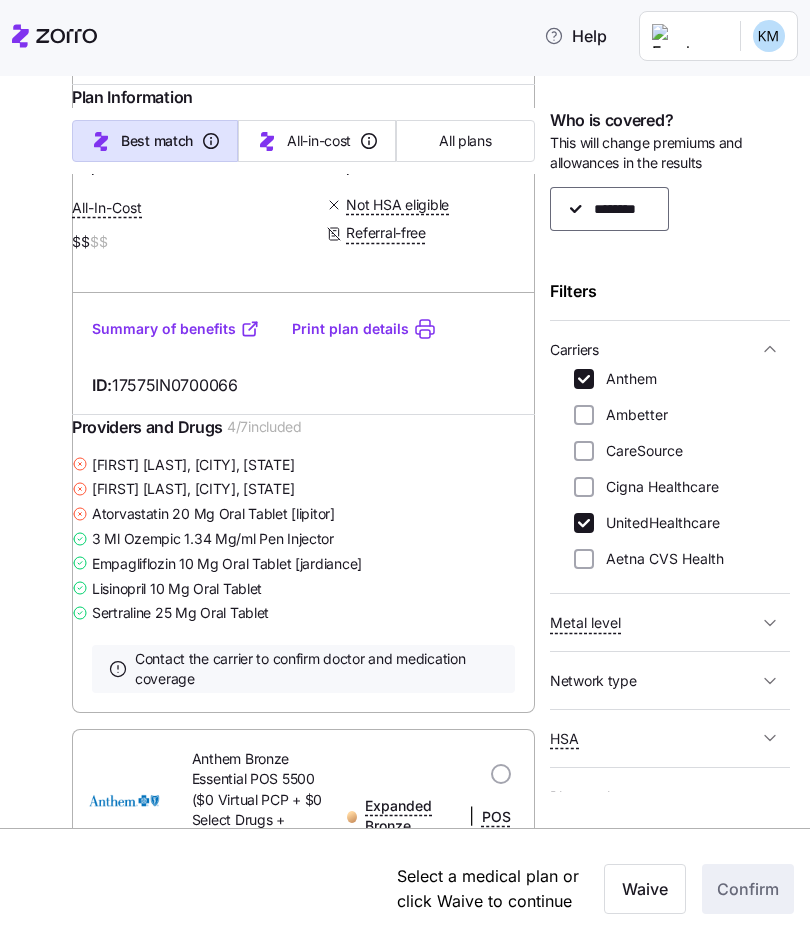click on "Summary of benefits" at bounding box center (176, 329) 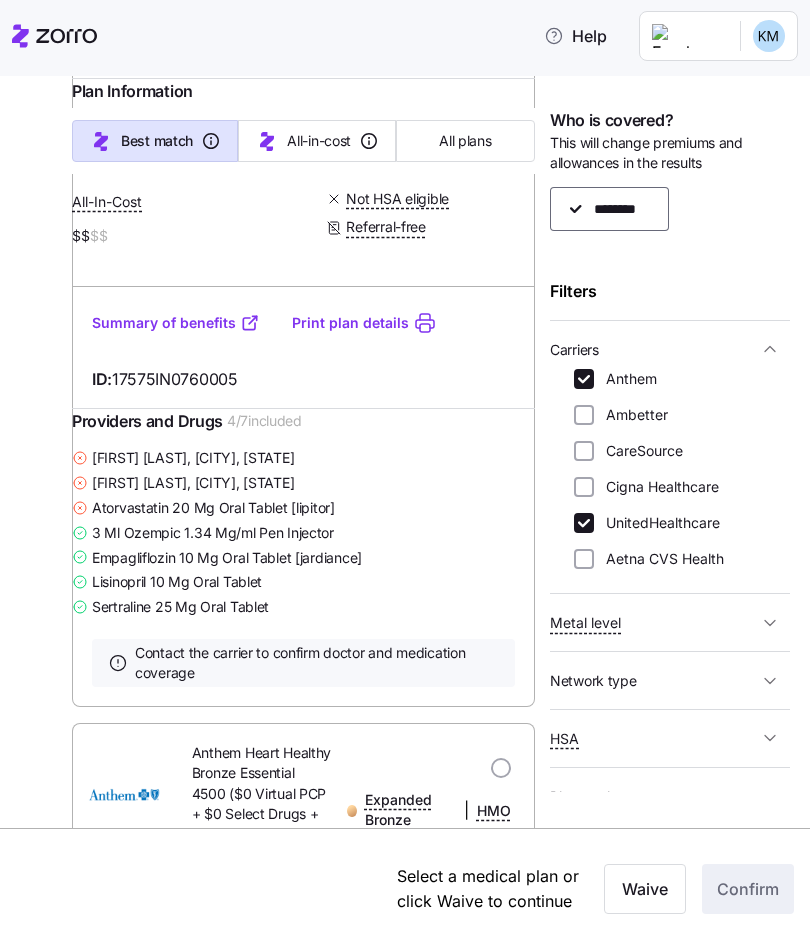 scroll, scrollTop: 8977, scrollLeft: 0, axis: vertical 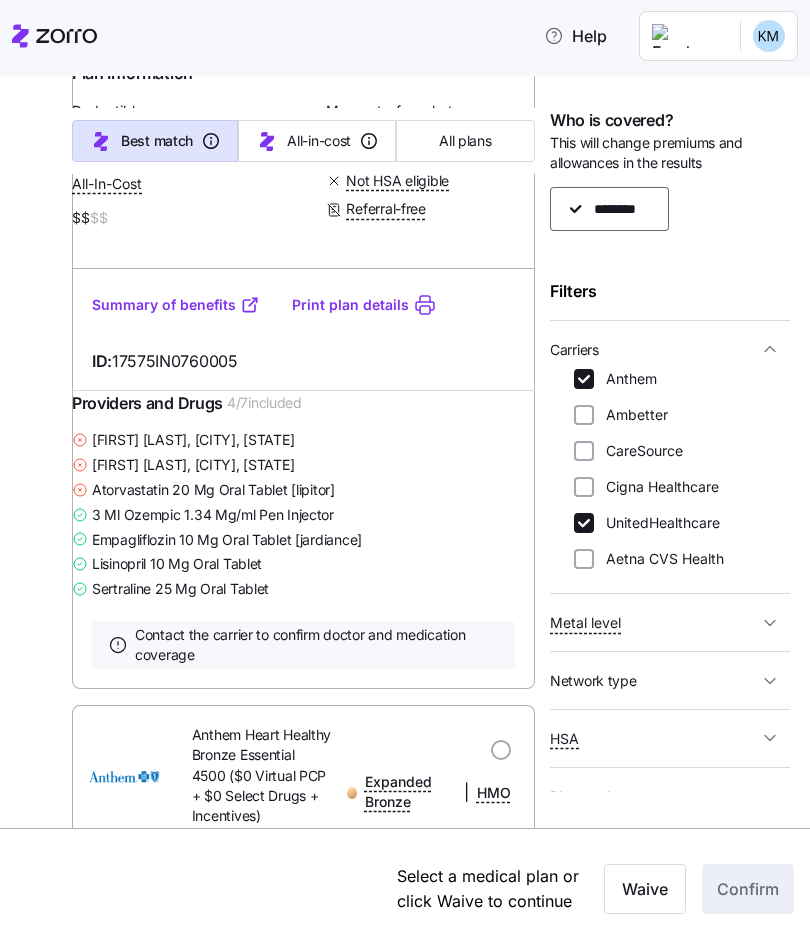 click on "Summary of benefits" at bounding box center (176, 305) 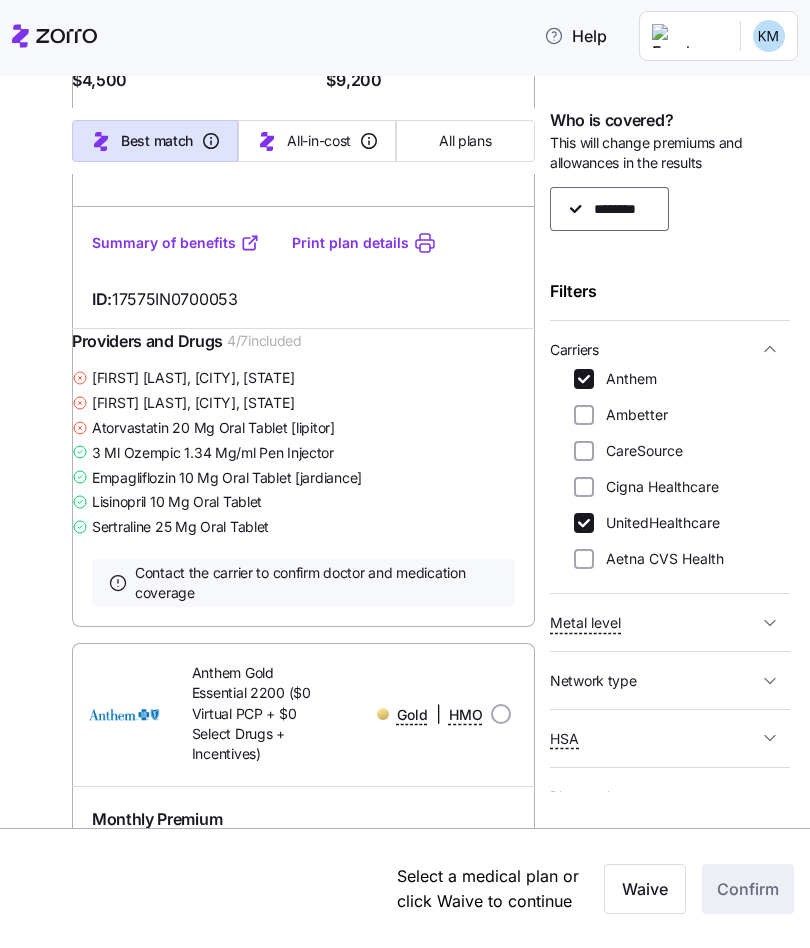 scroll, scrollTop: 9977, scrollLeft: 0, axis: vertical 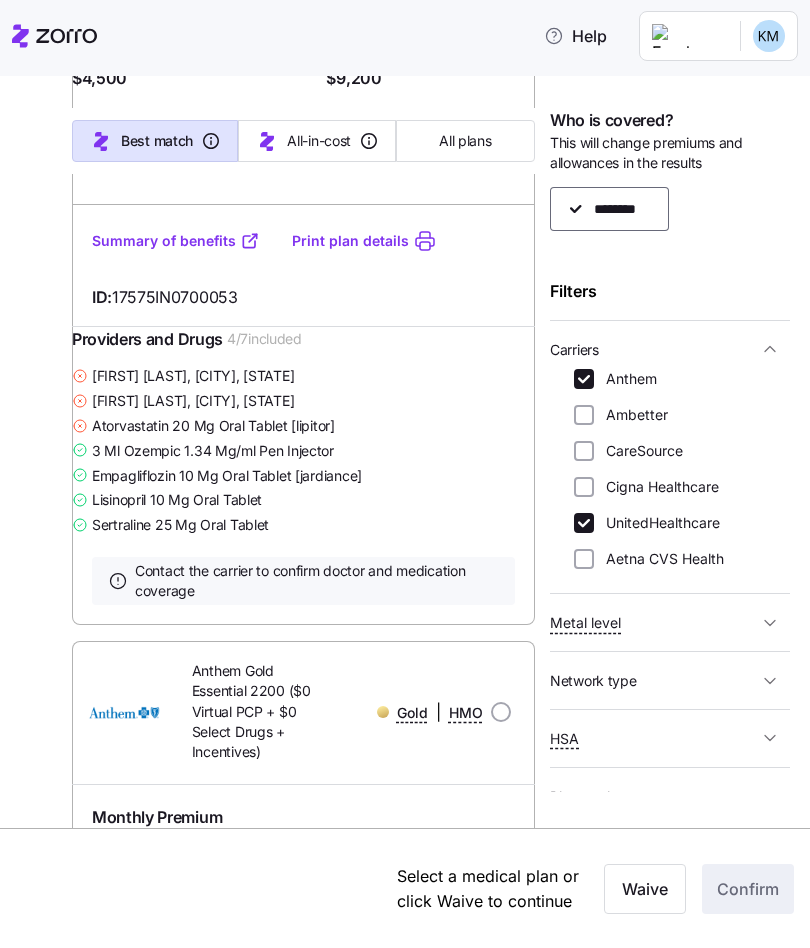 click on "Summary of benefits" at bounding box center (176, 241) 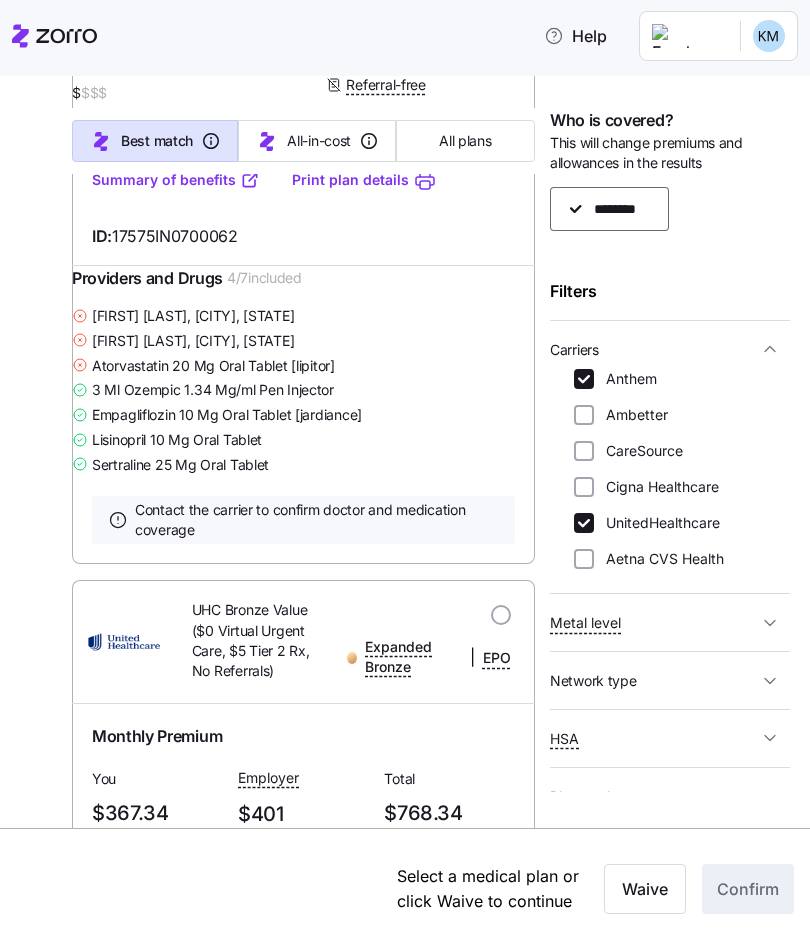 scroll, scrollTop: 11875, scrollLeft: 0, axis: vertical 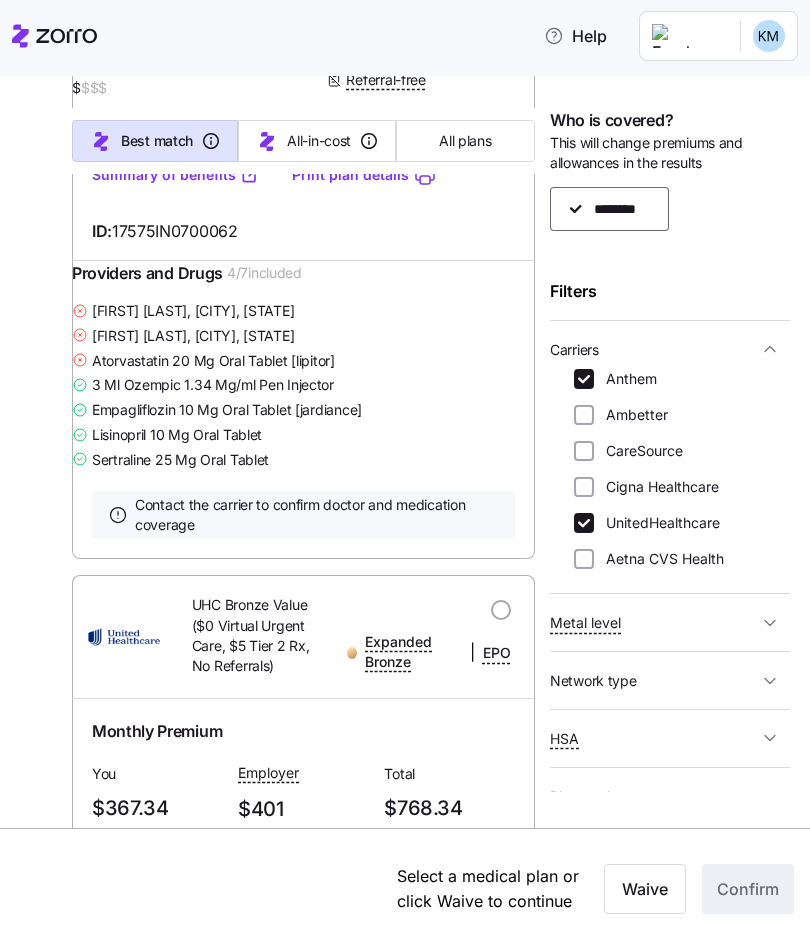click on "Summary of benefits" at bounding box center (176, 175) 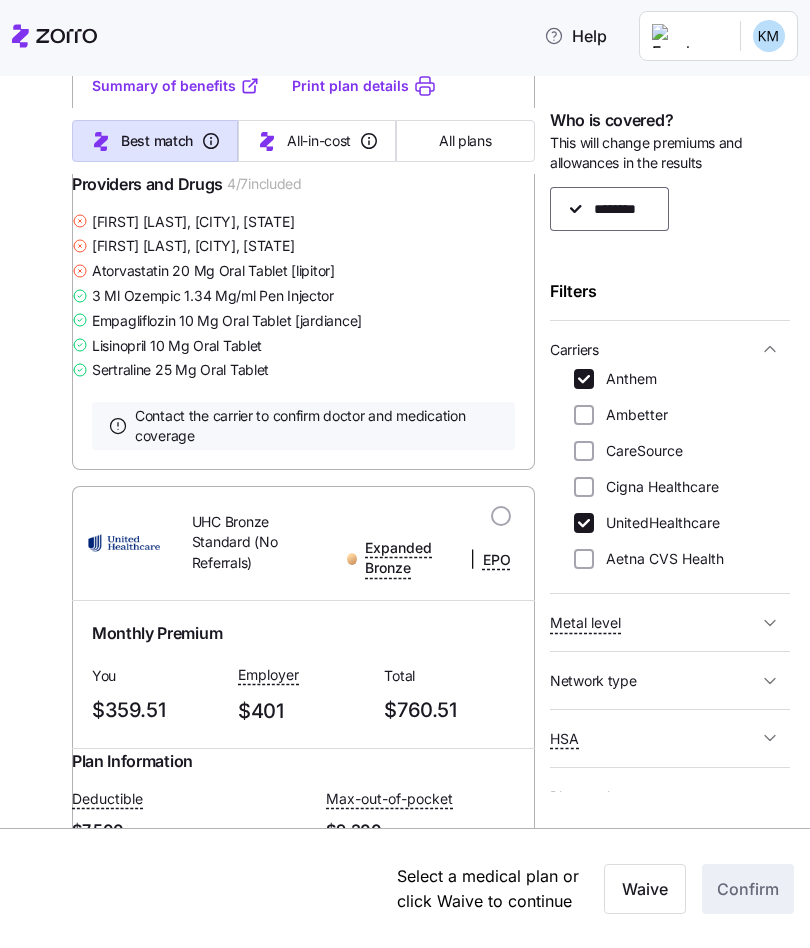 scroll, scrollTop: 12883, scrollLeft: 0, axis: vertical 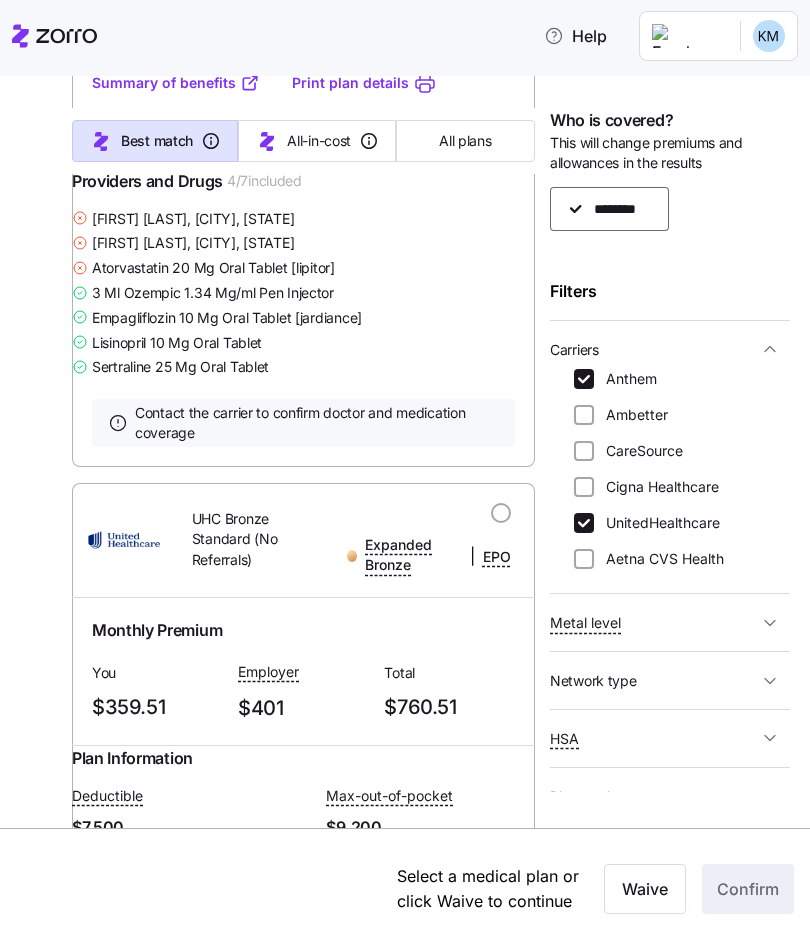 click on "Summary of benefits" at bounding box center [176, 83] 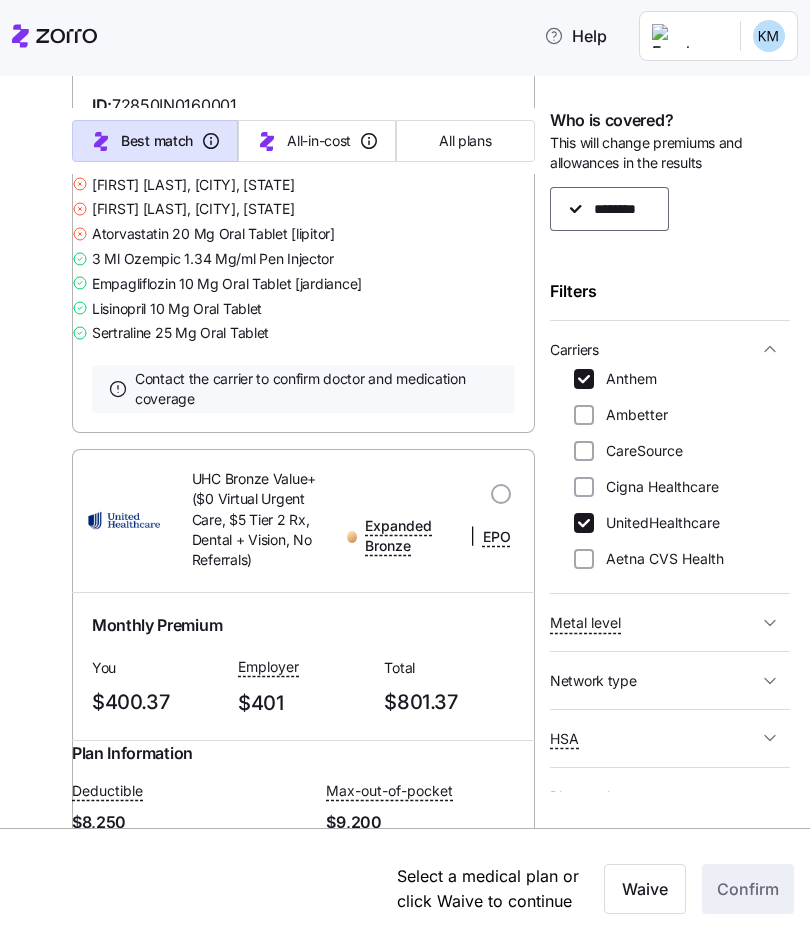 scroll, scrollTop: 13826, scrollLeft: 0, axis: vertical 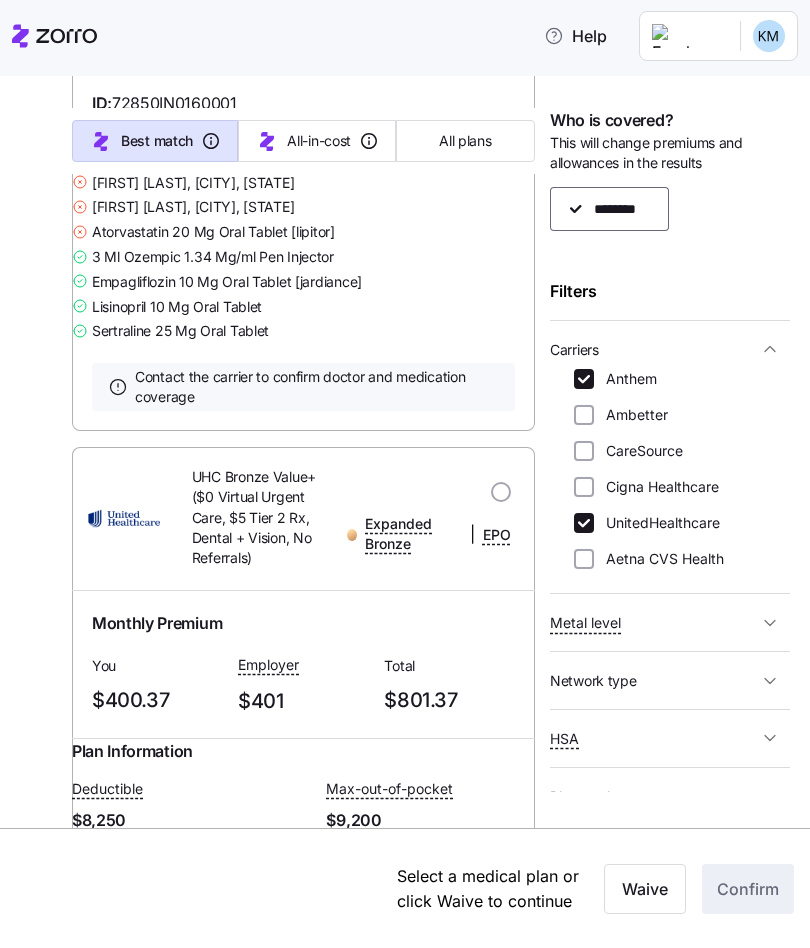 click on "Summary of benefits" at bounding box center [176, 47] 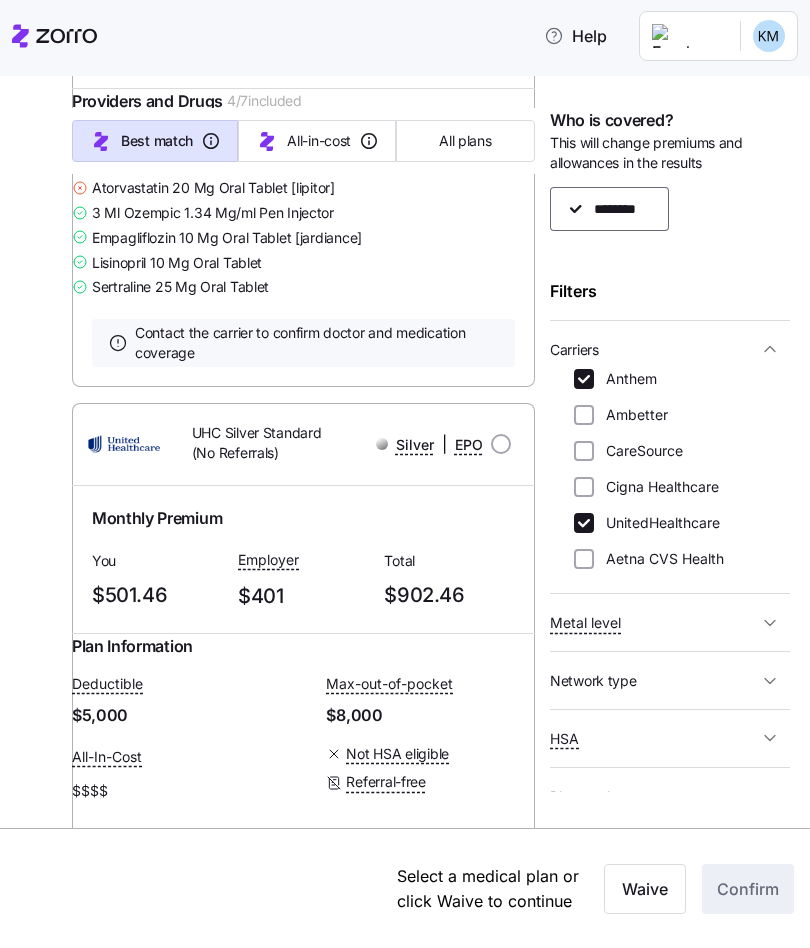 scroll, scrollTop: 14819, scrollLeft: 0, axis: vertical 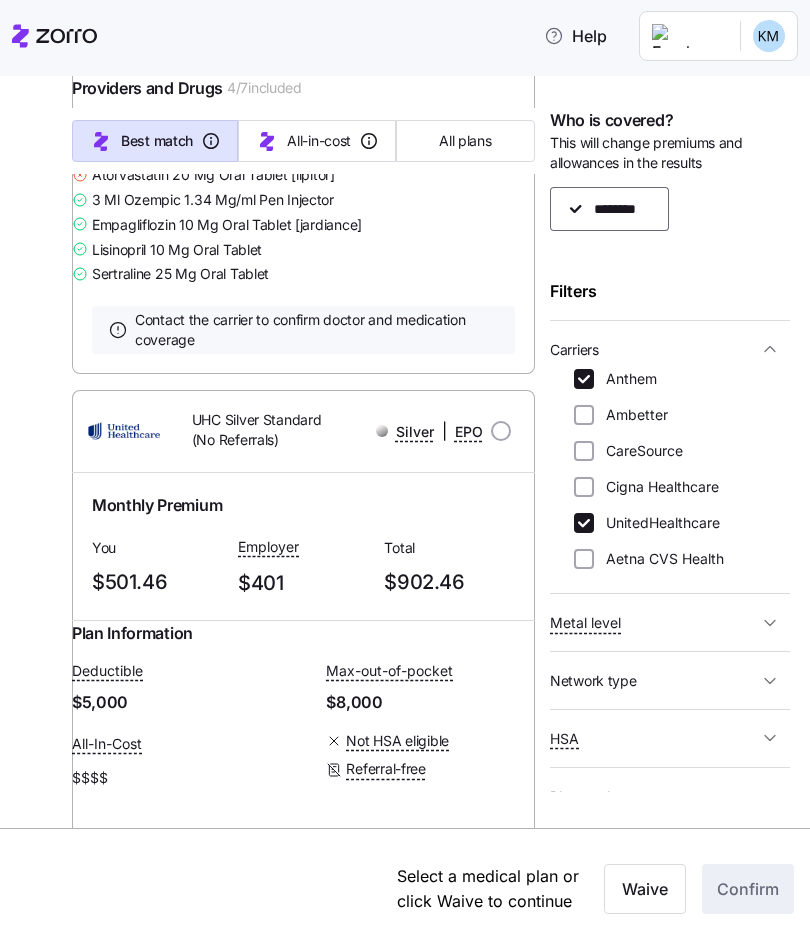 click on "Summary of benefits" at bounding box center [176, -10] 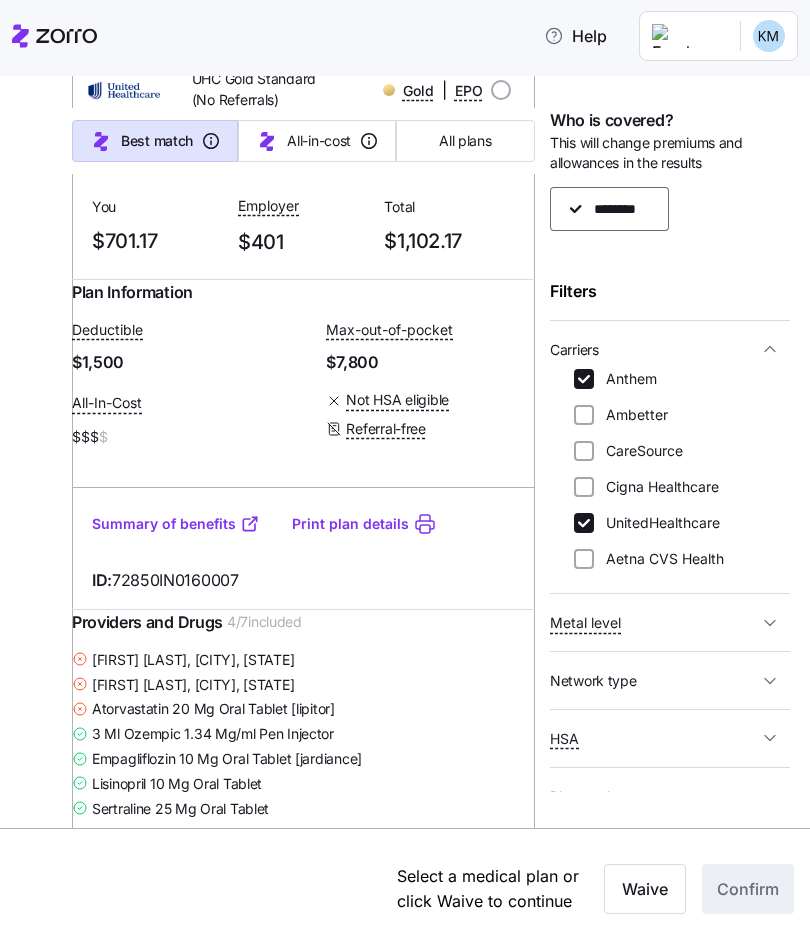 scroll, scrollTop: 21550, scrollLeft: 0, axis: vertical 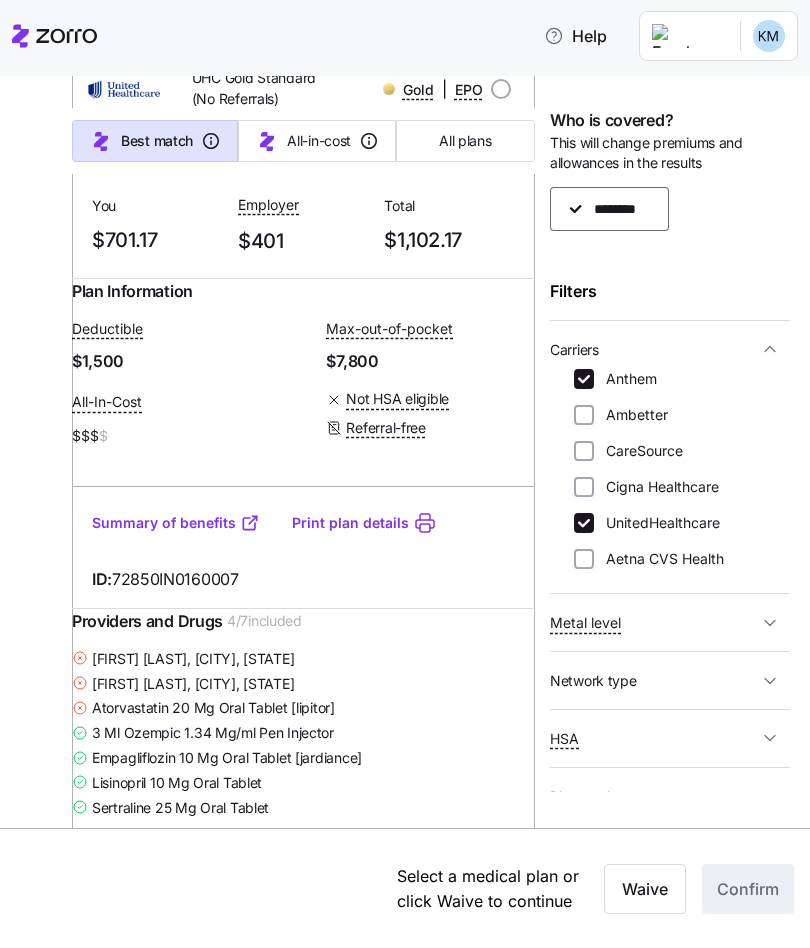 click on "Summary of benefits" at bounding box center (176, -352) 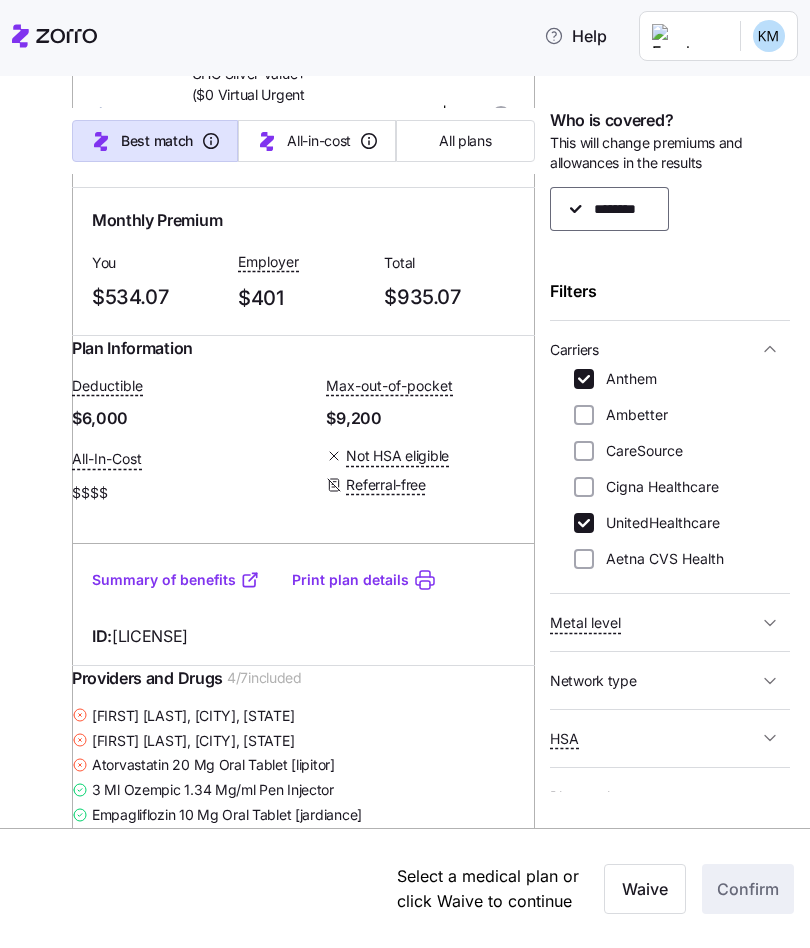 scroll, scrollTop: 22431, scrollLeft: 0, axis: vertical 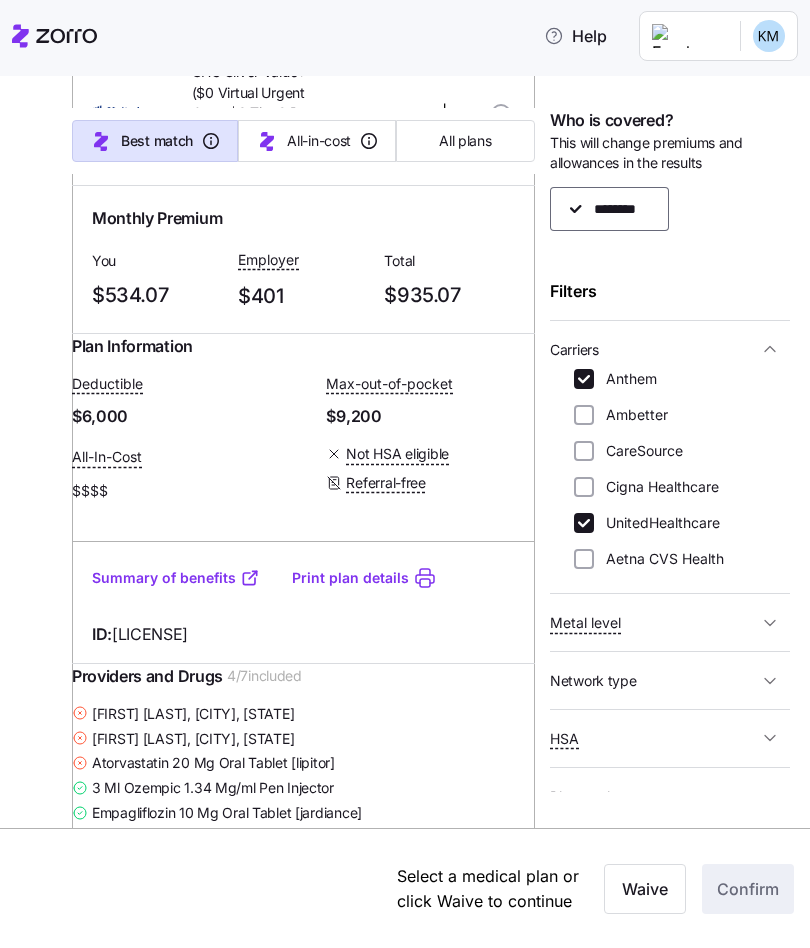 click on "Summary of benefits" at bounding box center (176, -358) 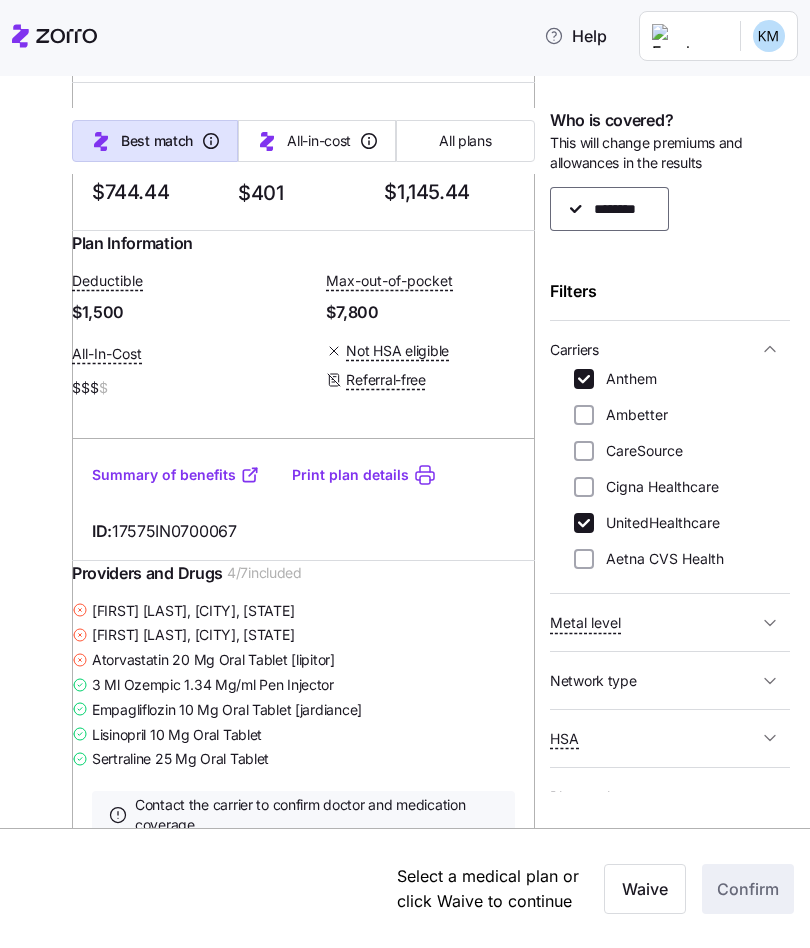 scroll, scrollTop: 23471, scrollLeft: 0, axis: vertical 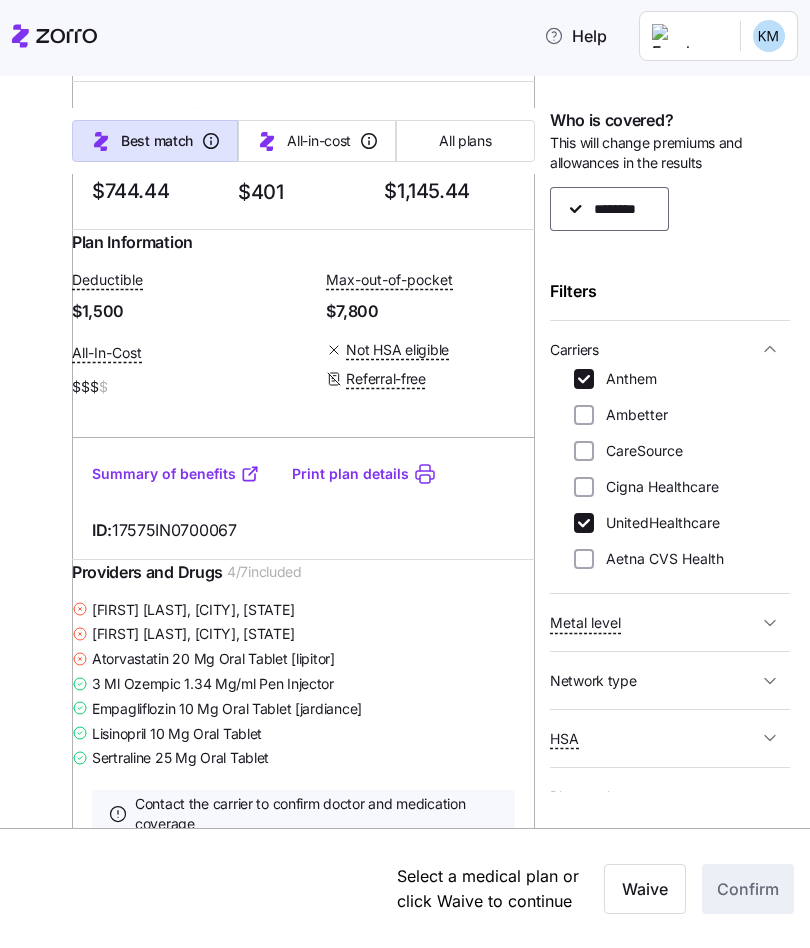 click 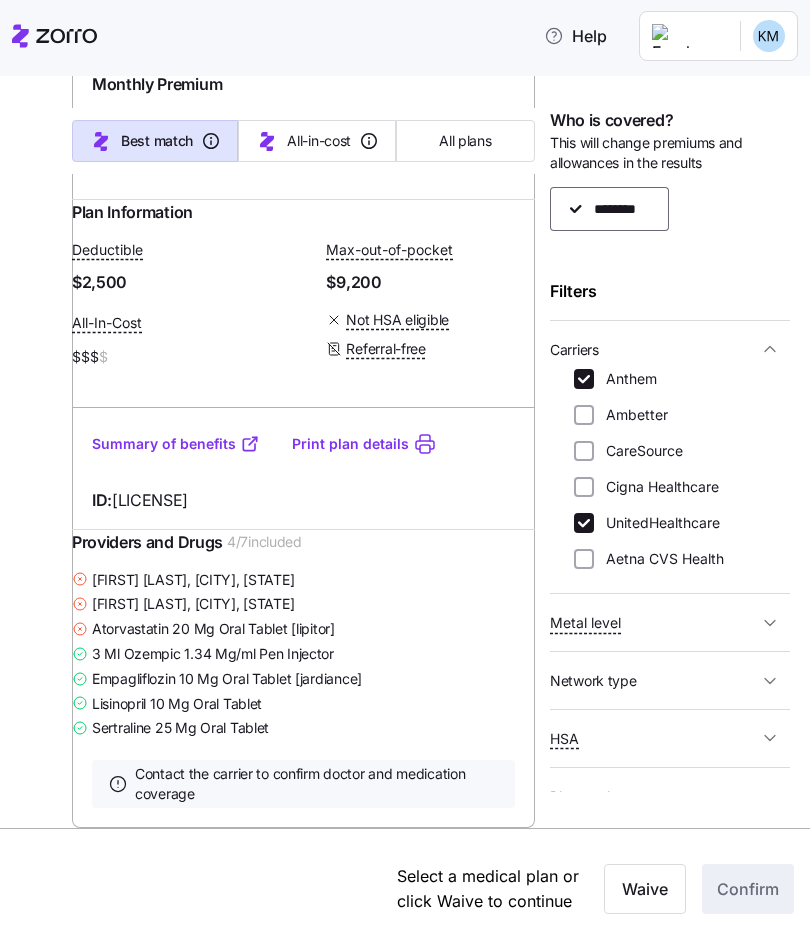 scroll, scrollTop: 28694, scrollLeft: 0, axis: vertical 